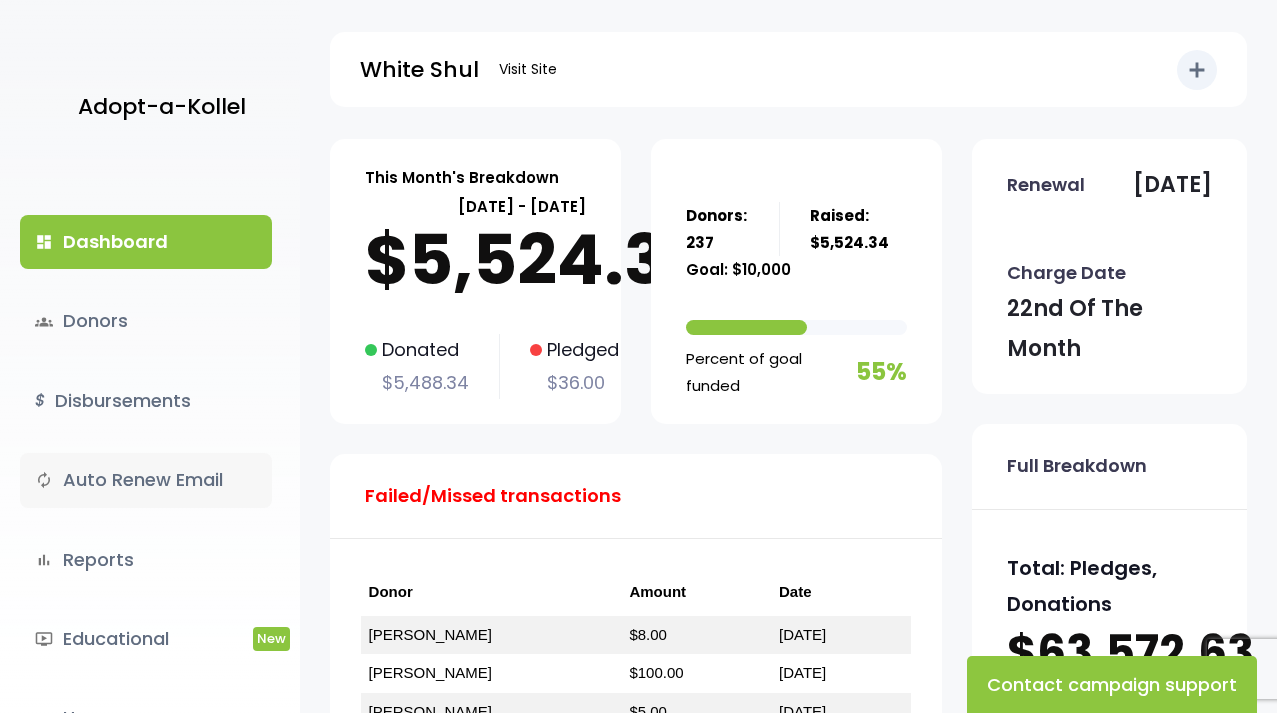 scroll, scrollTop: 600, scrollLeft: 0, axis: vertical 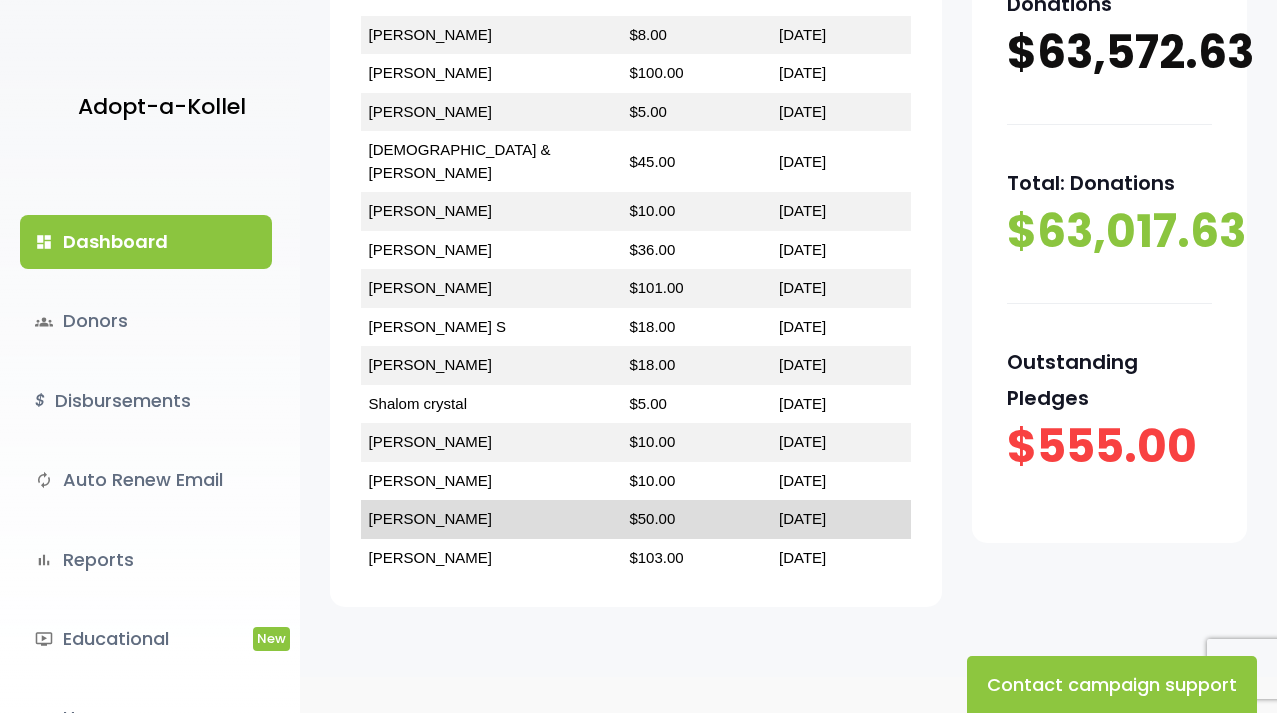 click on "Zachary Tomaszewski" at bounding box center (430, 518) 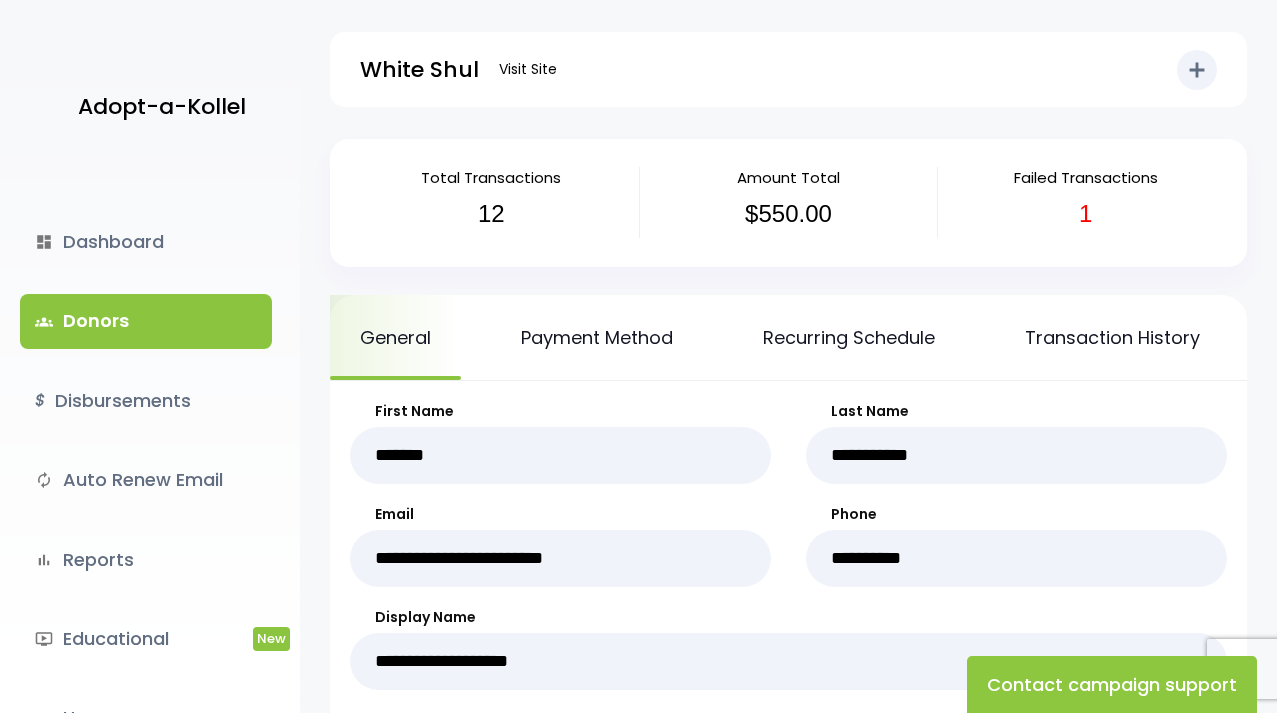 scroll, scrollTop: 100, scrollLeft: 0, axis: vertical 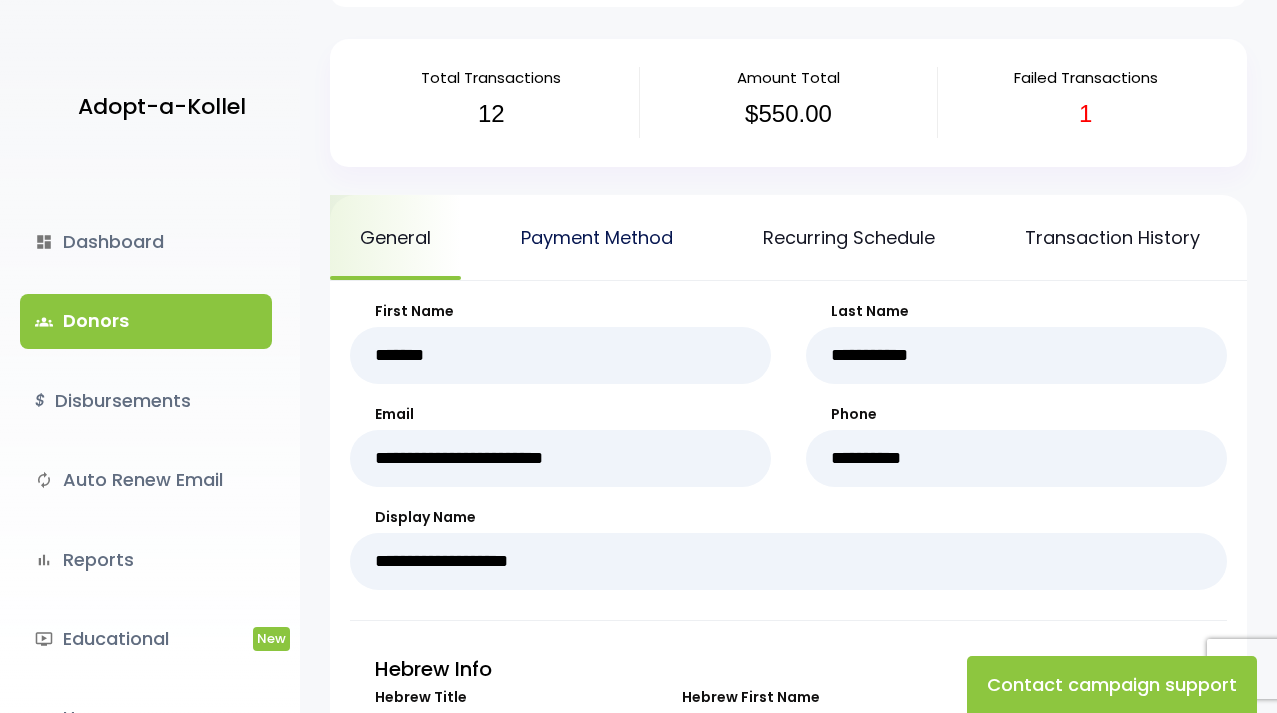 click on "Payment Method" at bounding box center [597, 237] 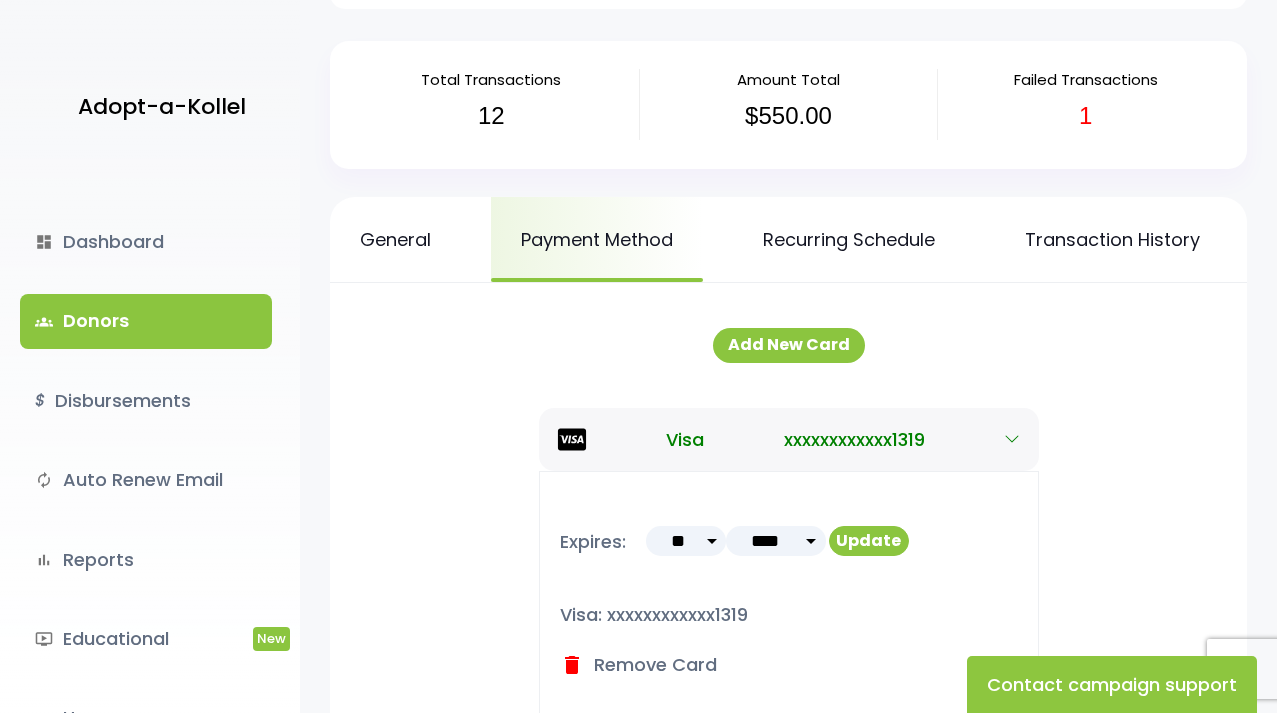 scroll, scrollTop: 300, scrollLeft: 0, axis: vertical 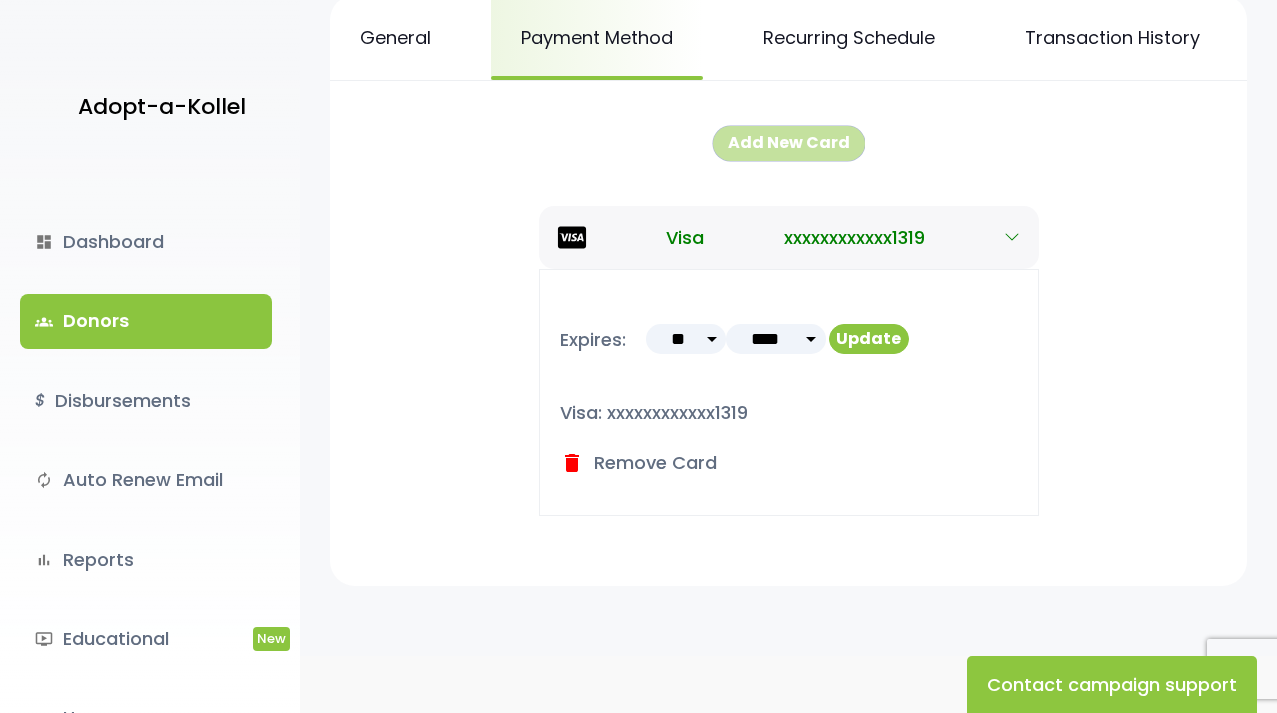 click on "Add New Card" at bounding box center [789, 143] 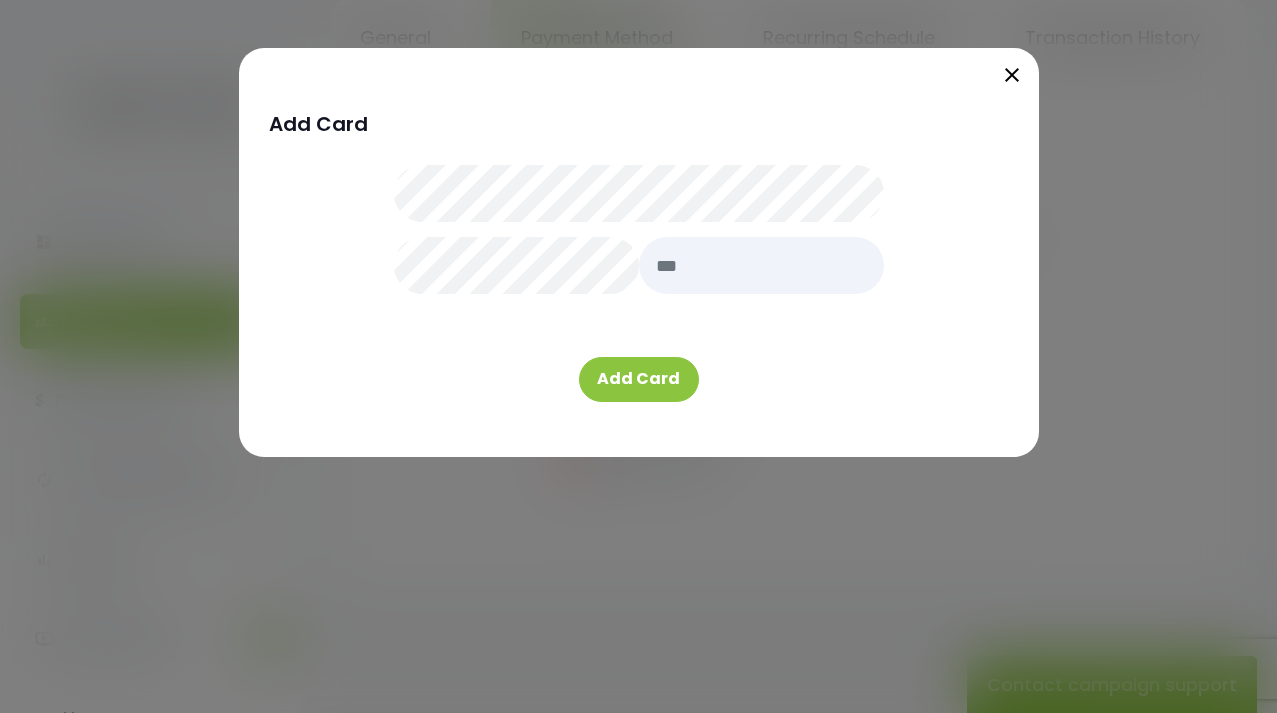 click on "Add Card" at bounding box center [639, 298] 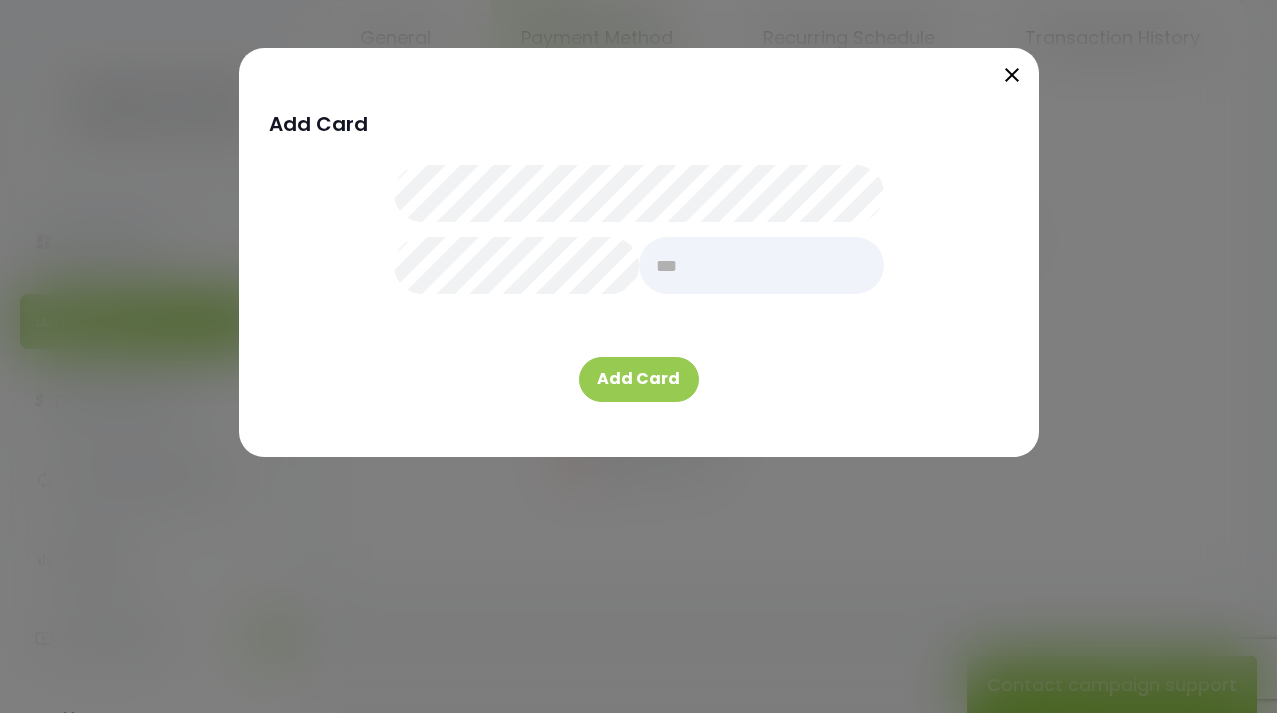 type on "***" 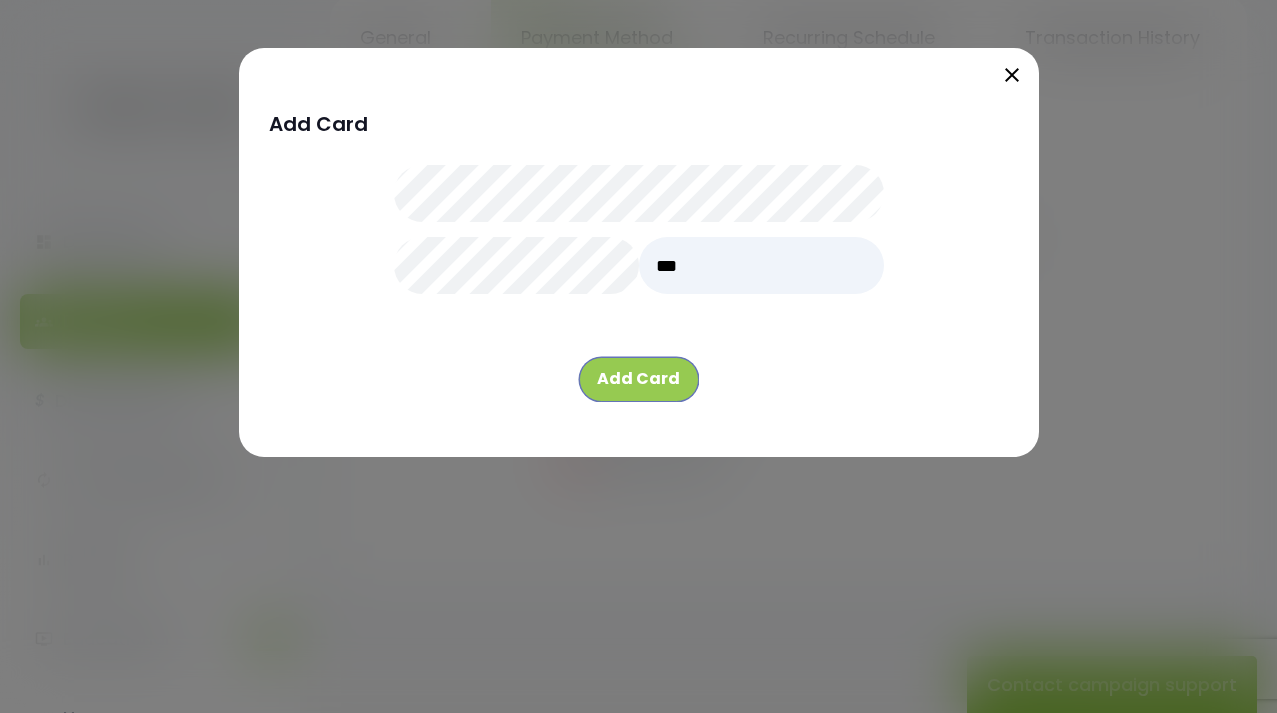click on "Add Card" at bounding box center [639, 379] 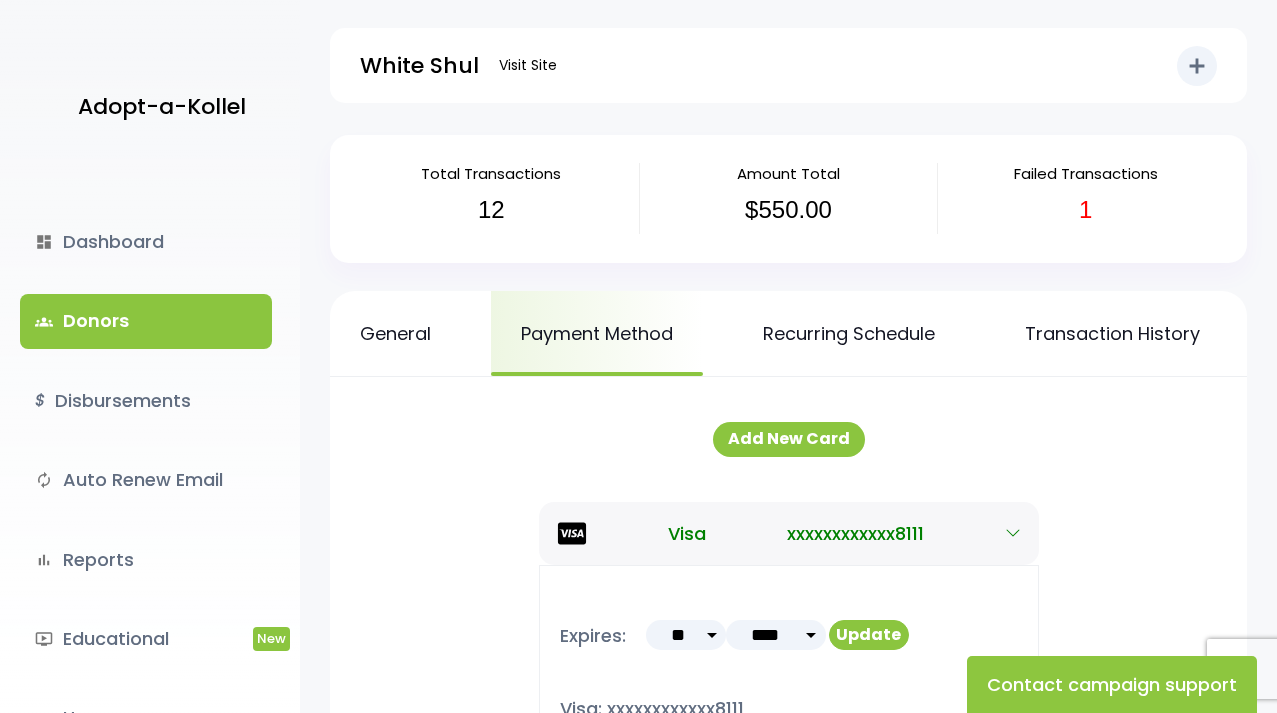 scroll, scrollTop: 0, scrollLeft: 0, axis: both 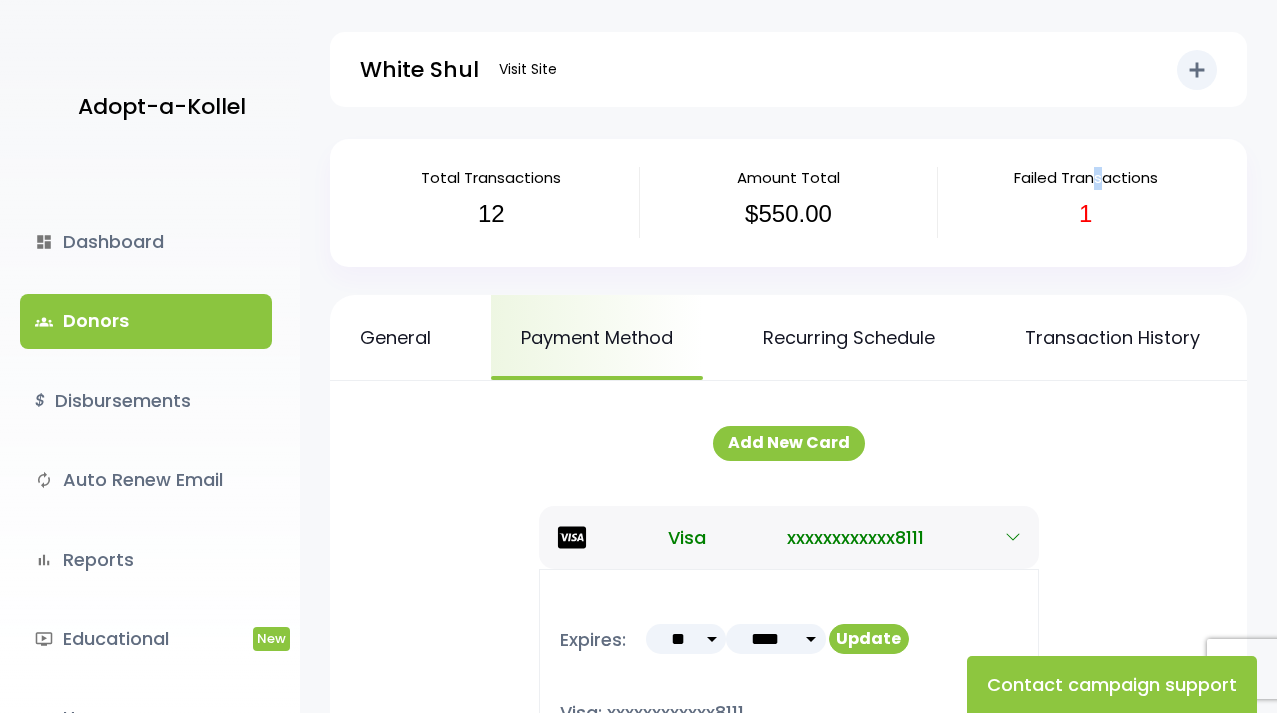 click on "Failed Transactions" at bounding box center [1086, 177] 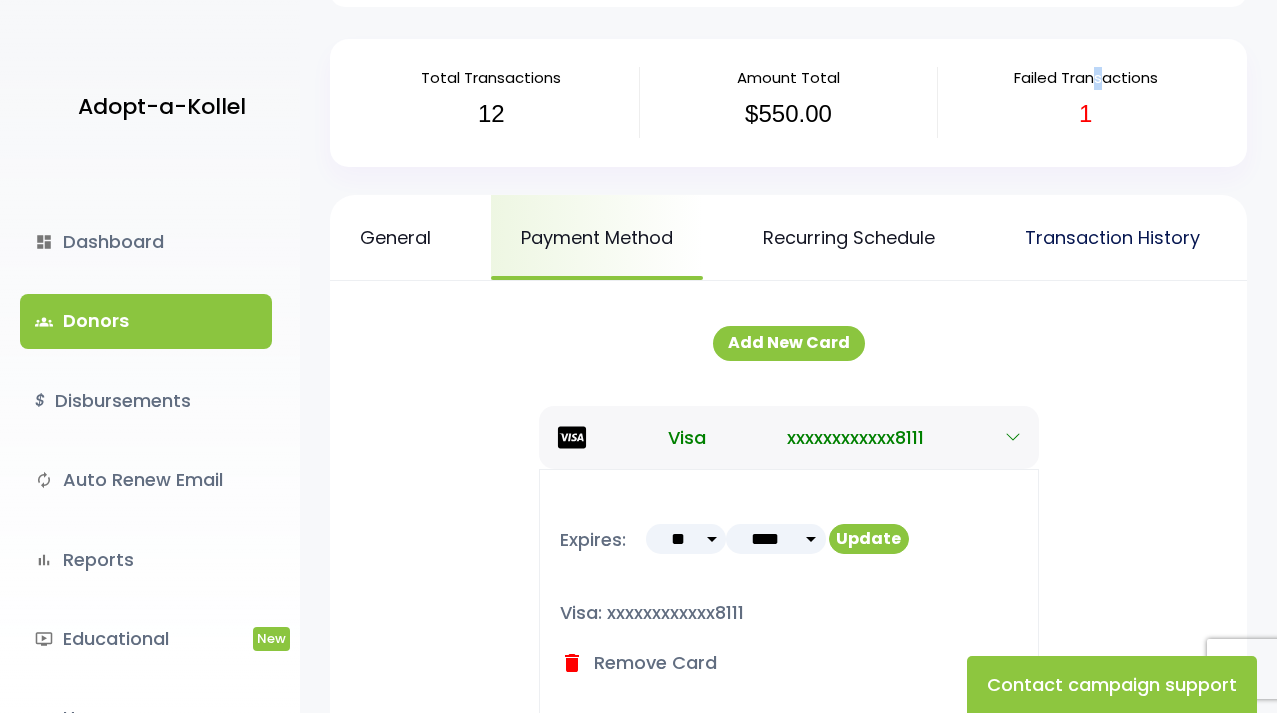 click on "Transaction History" at bounding box center (1112, 237) 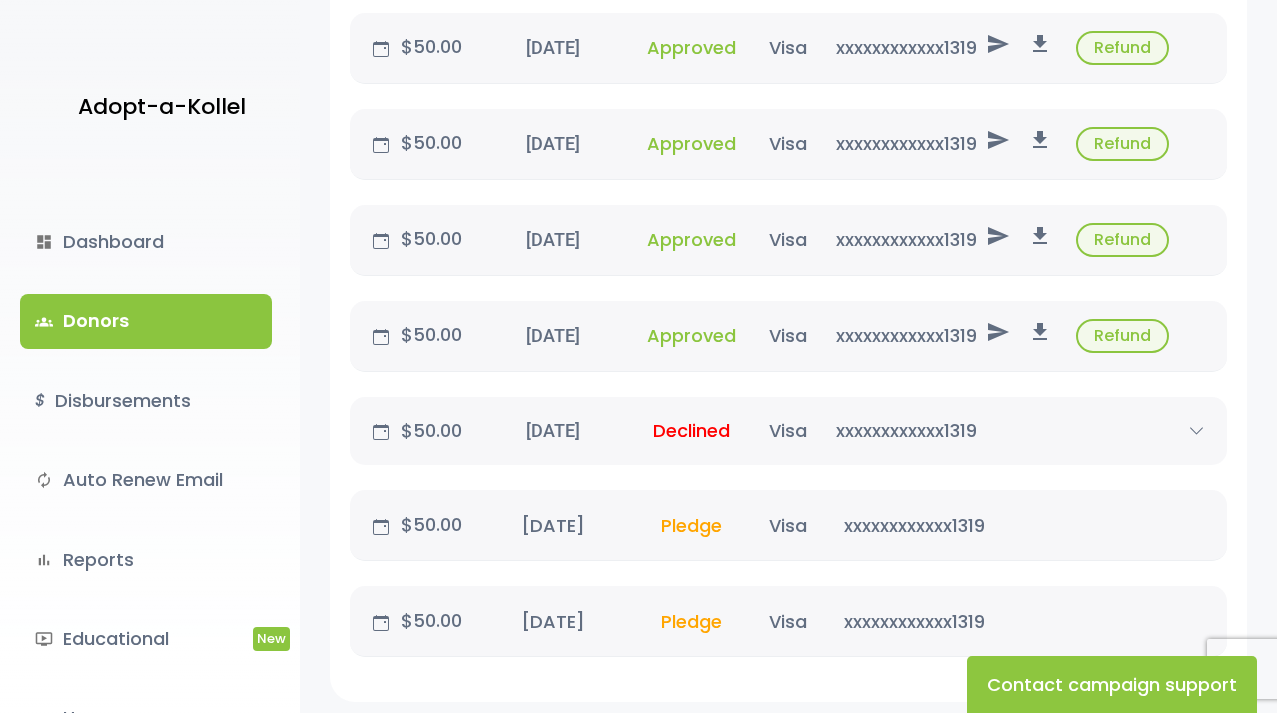 scroll, scrollTop: 1400, scrollLeft: 0, axis: vertical 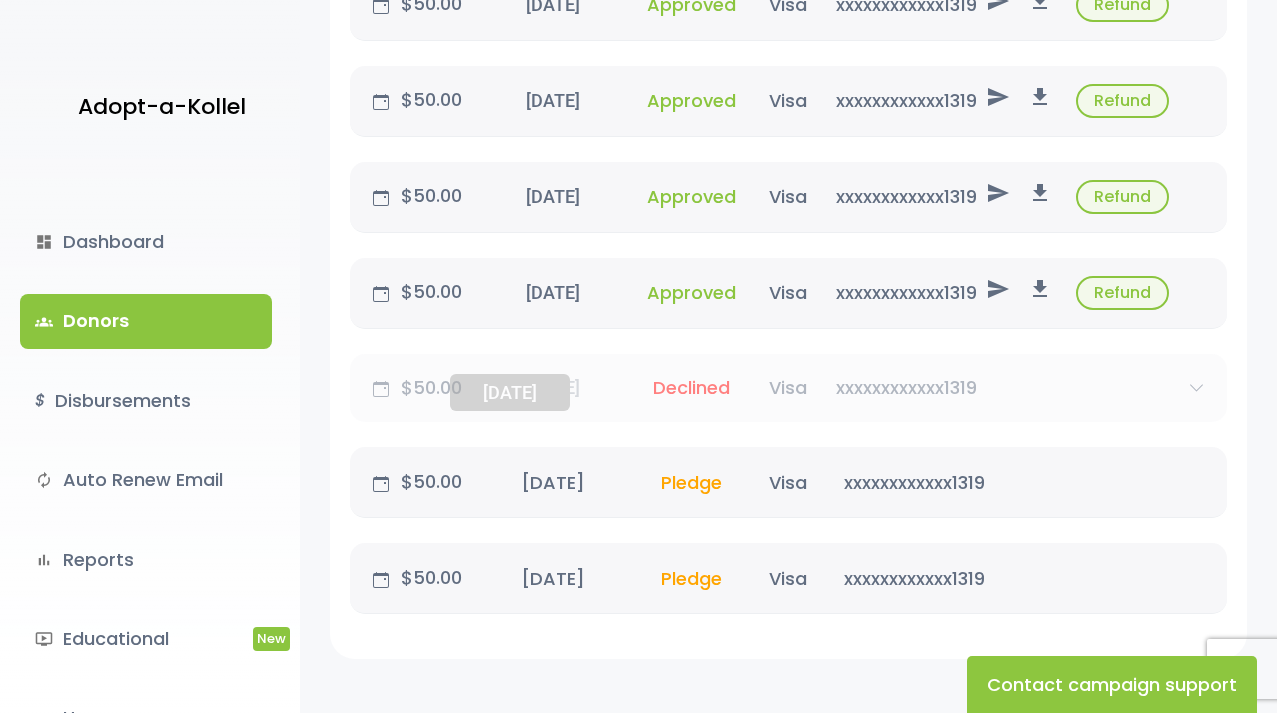 click on "[DATE]
[DATE]" at bounding box center [553, 387] 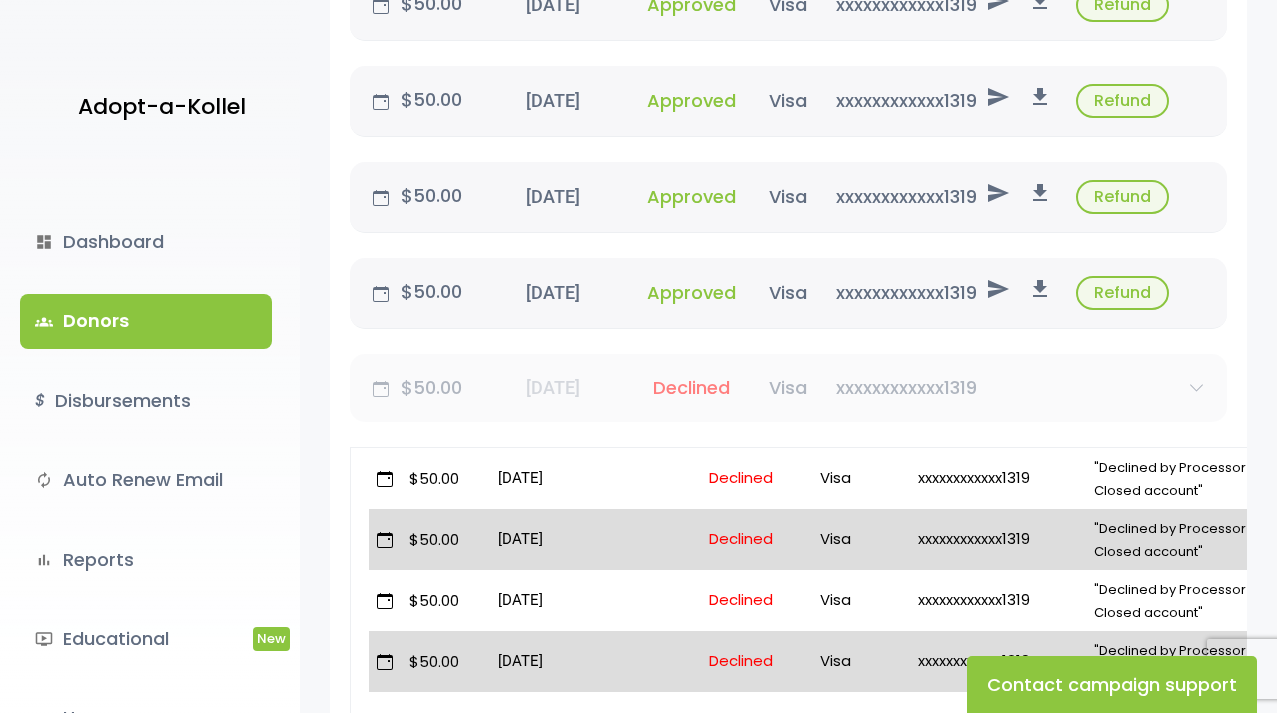 click on "$50.00" at bounding box center (431, 388) 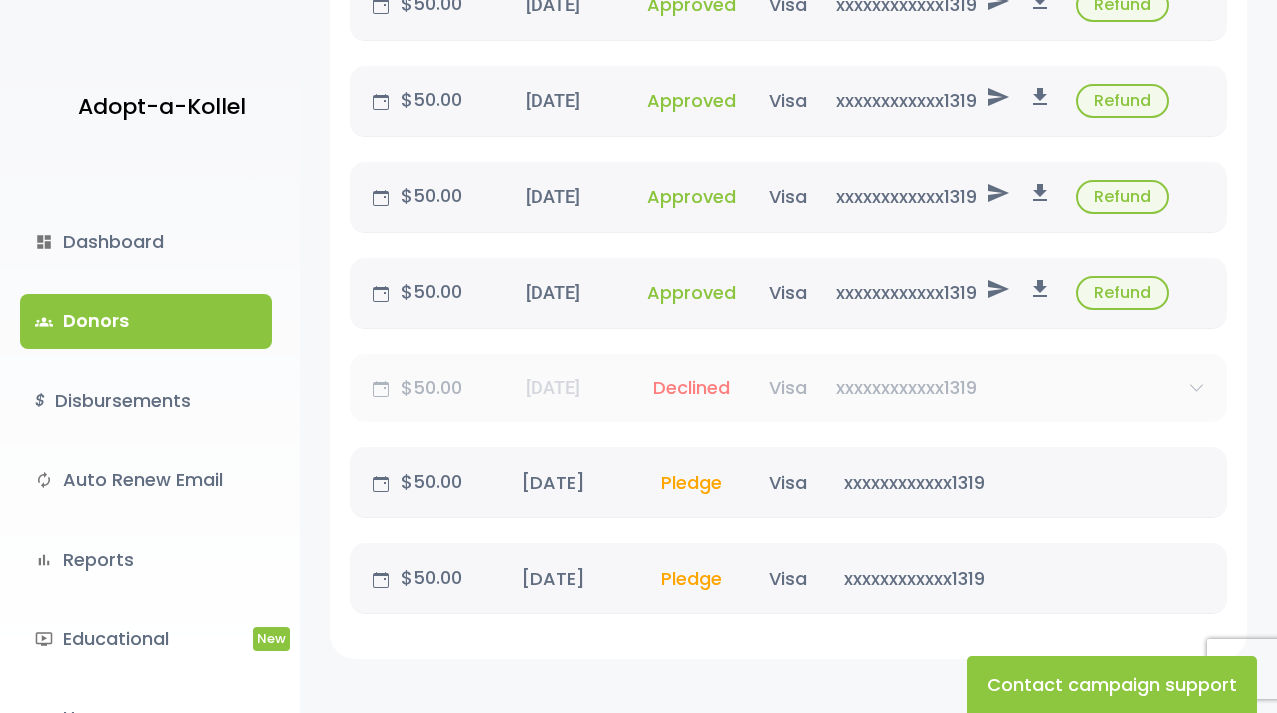 click 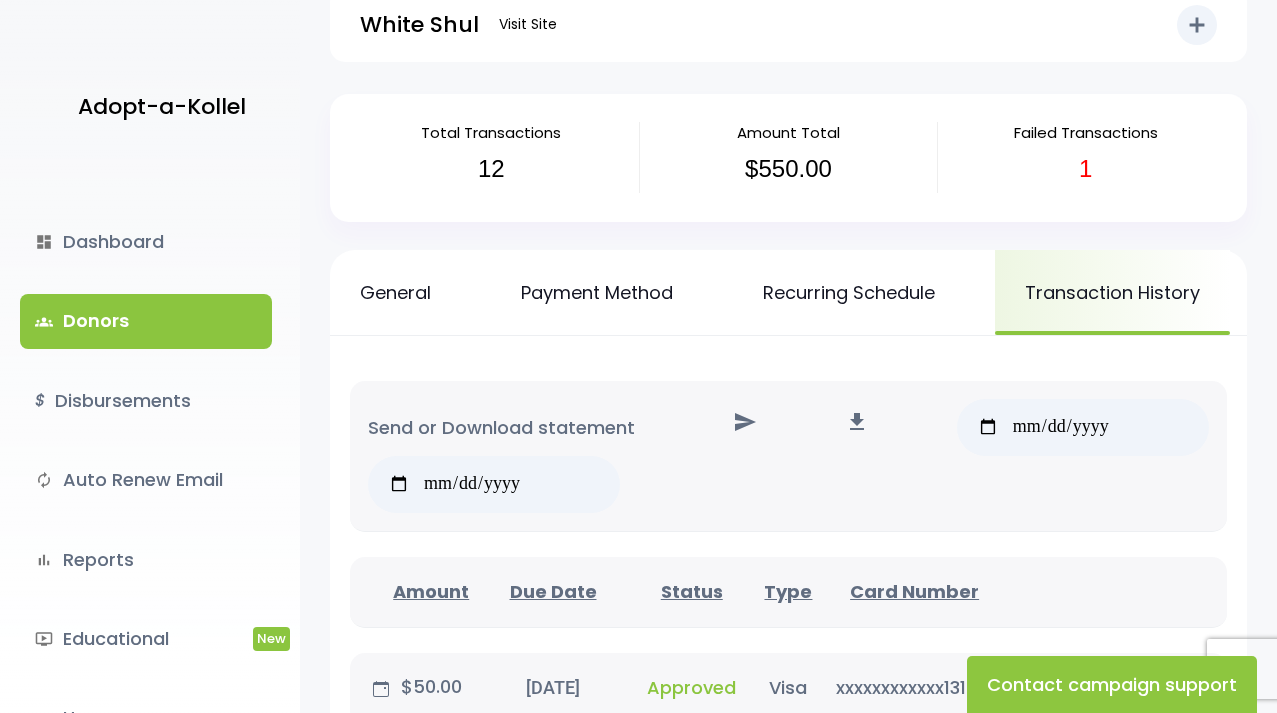 scroll, scrollTop: 0, scrollLeft: 0, axis: both 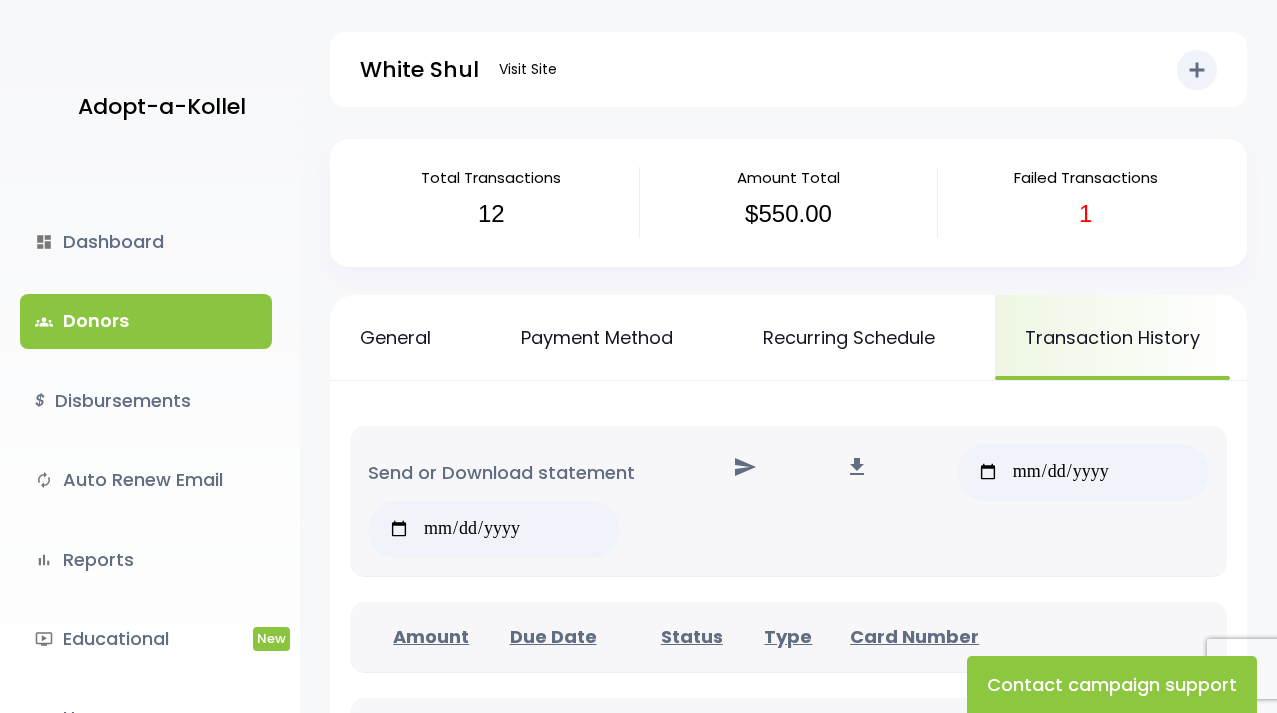 click on "1" at bounding box center [1086, 214] 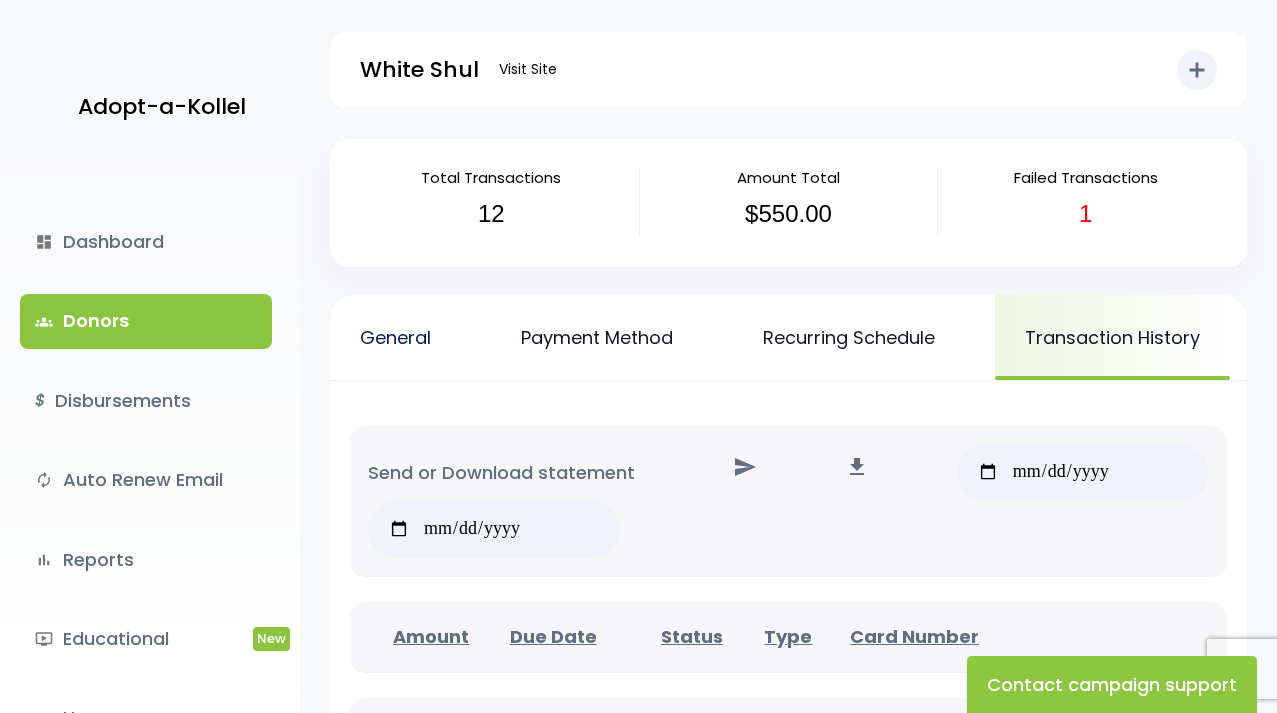 click on "General" at bounding box center (395, 337) 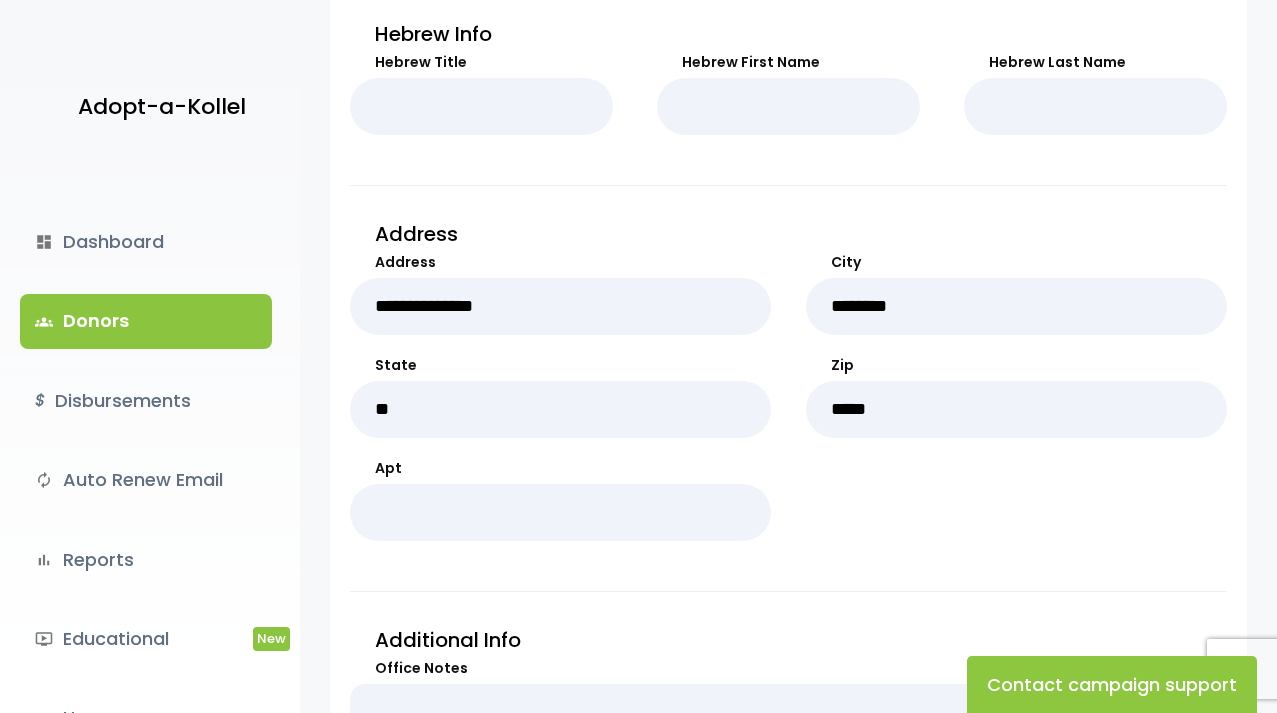 scroll, scrollTop: 1100, scrollLeft: 0, axis: vertical 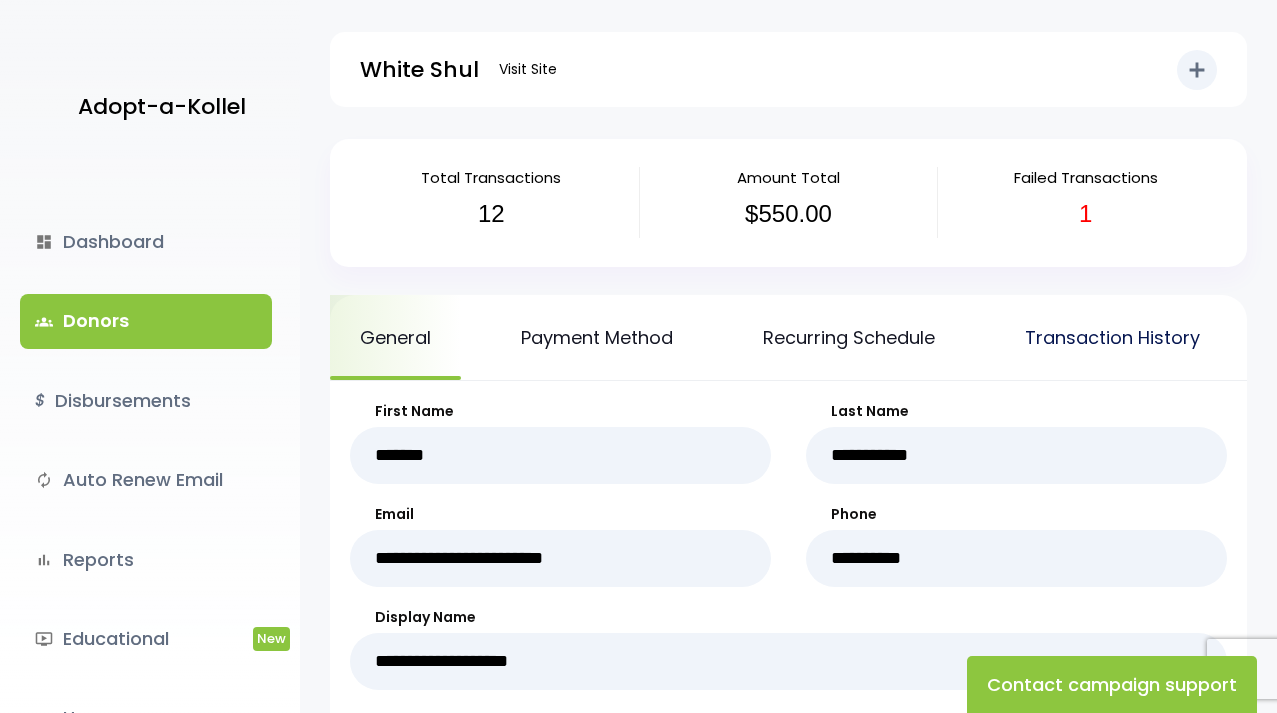 click on "Transaction History" at bounding box center (1112, 337) 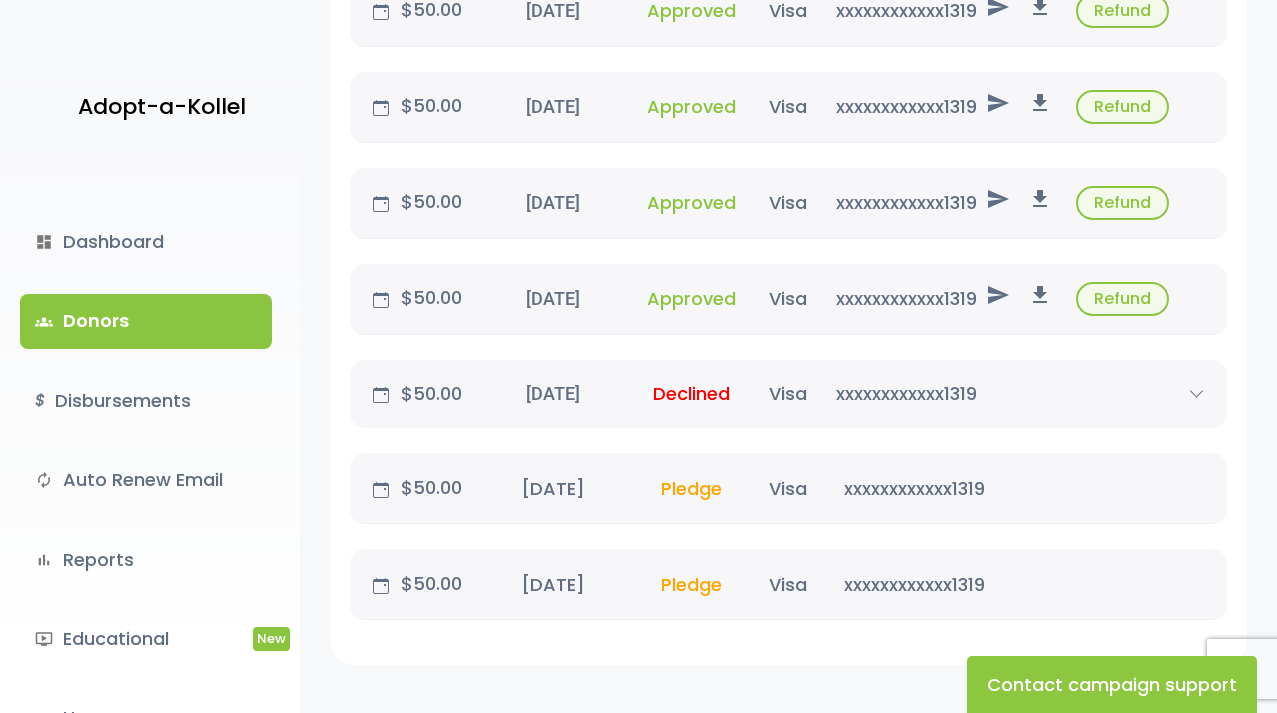 scroll, scrollTop: 1400, scrollLeft: 0, axis: vertical 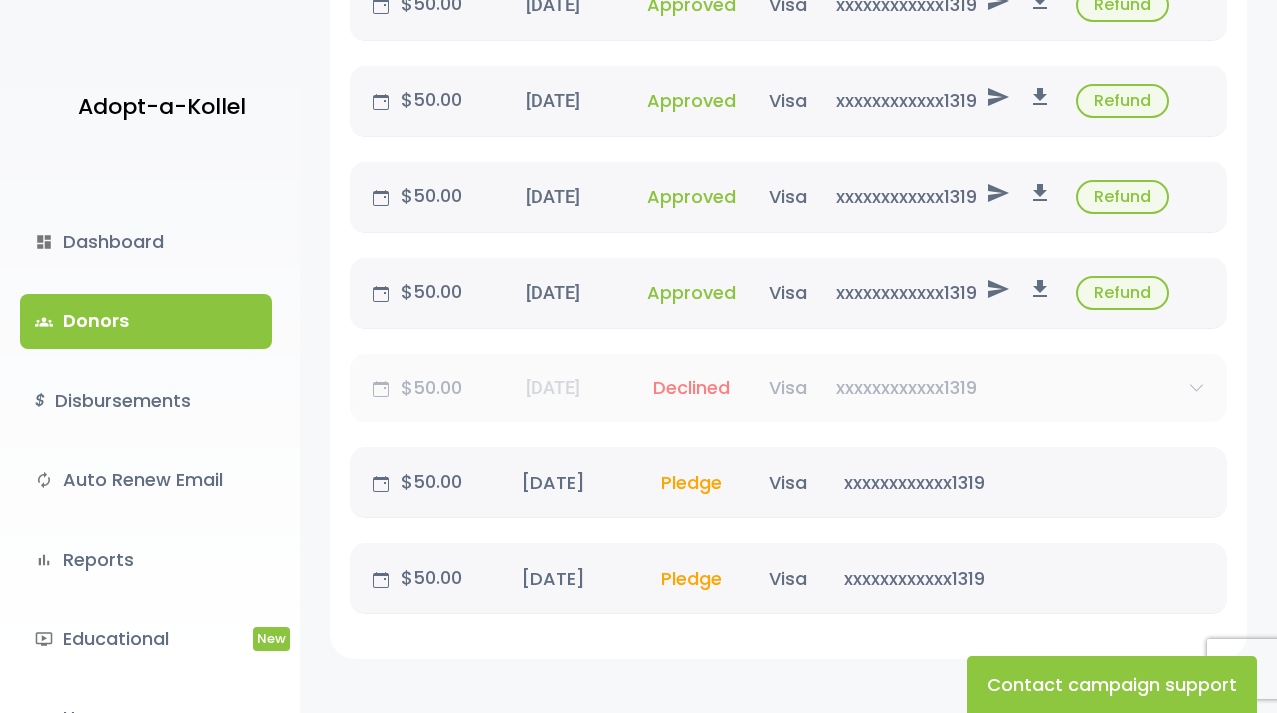 click on "xxxxxxxxxxxx1319" at bounding box center (906, 387) 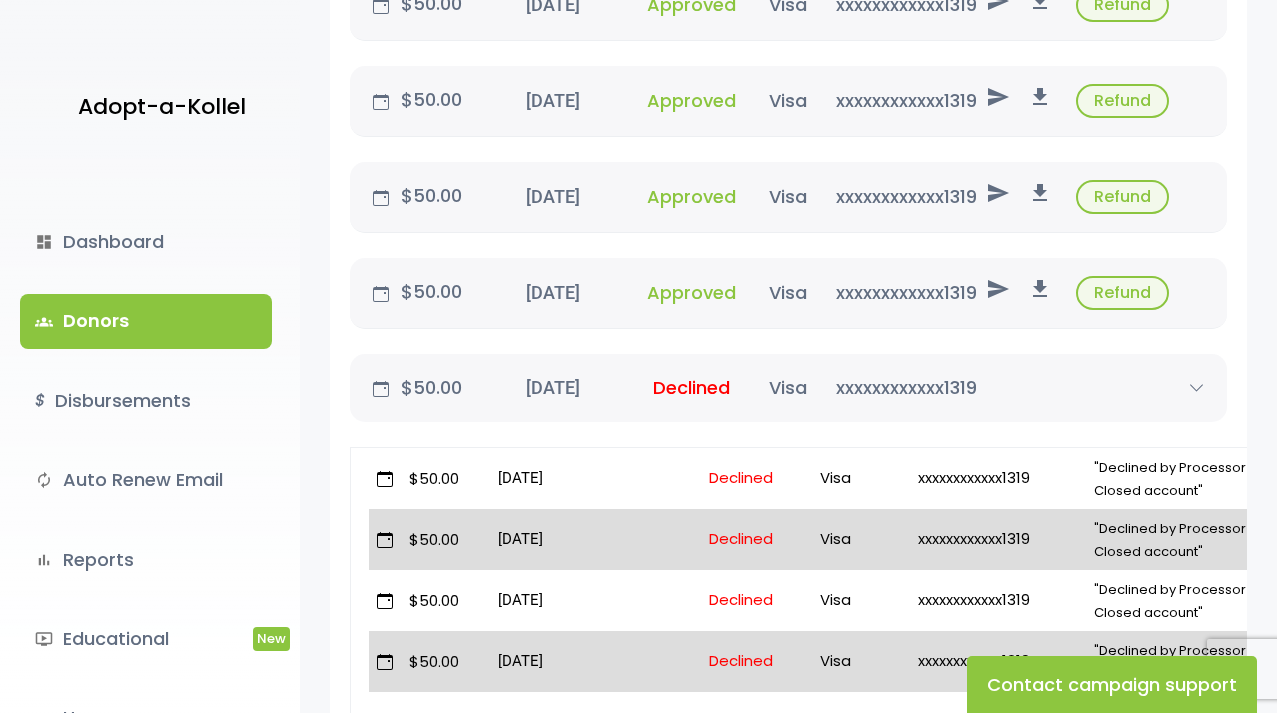 click on ""Declined by Processor or Issuer - Closed account"" at bounding box center [1204, 479] 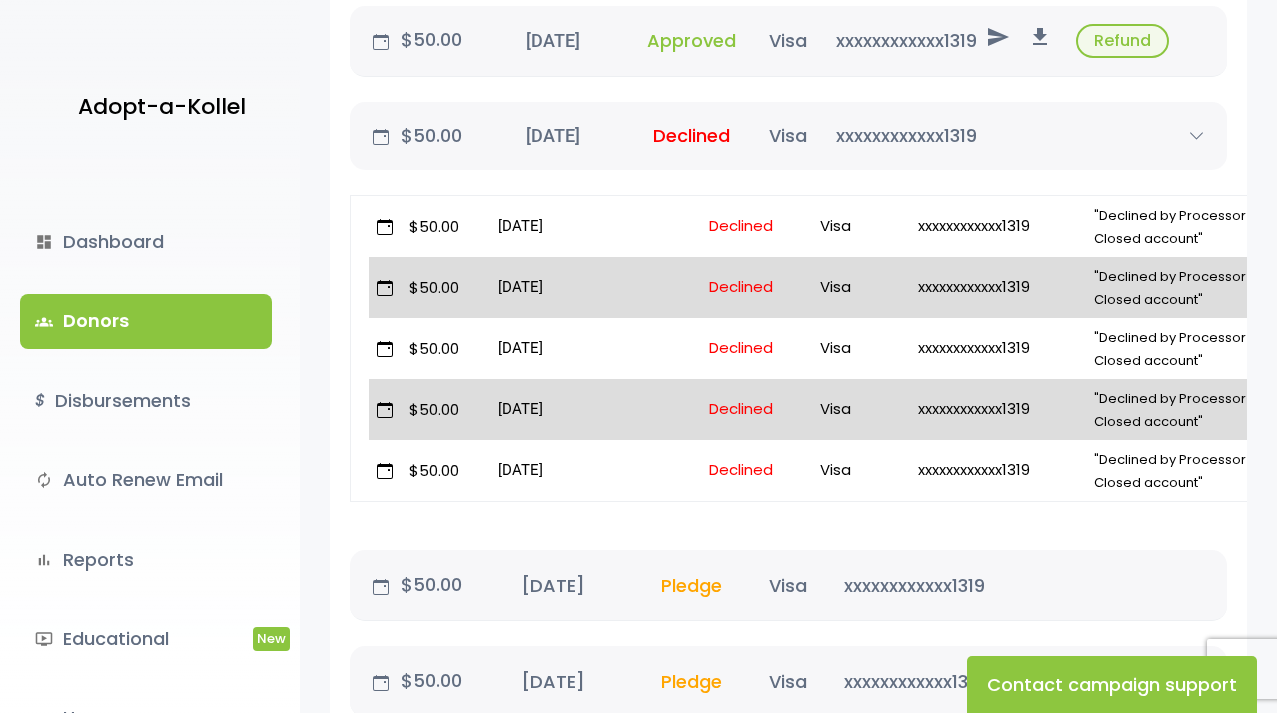 scroll, scrollTop: 1800, scrollLeft: 0, axis: vertical 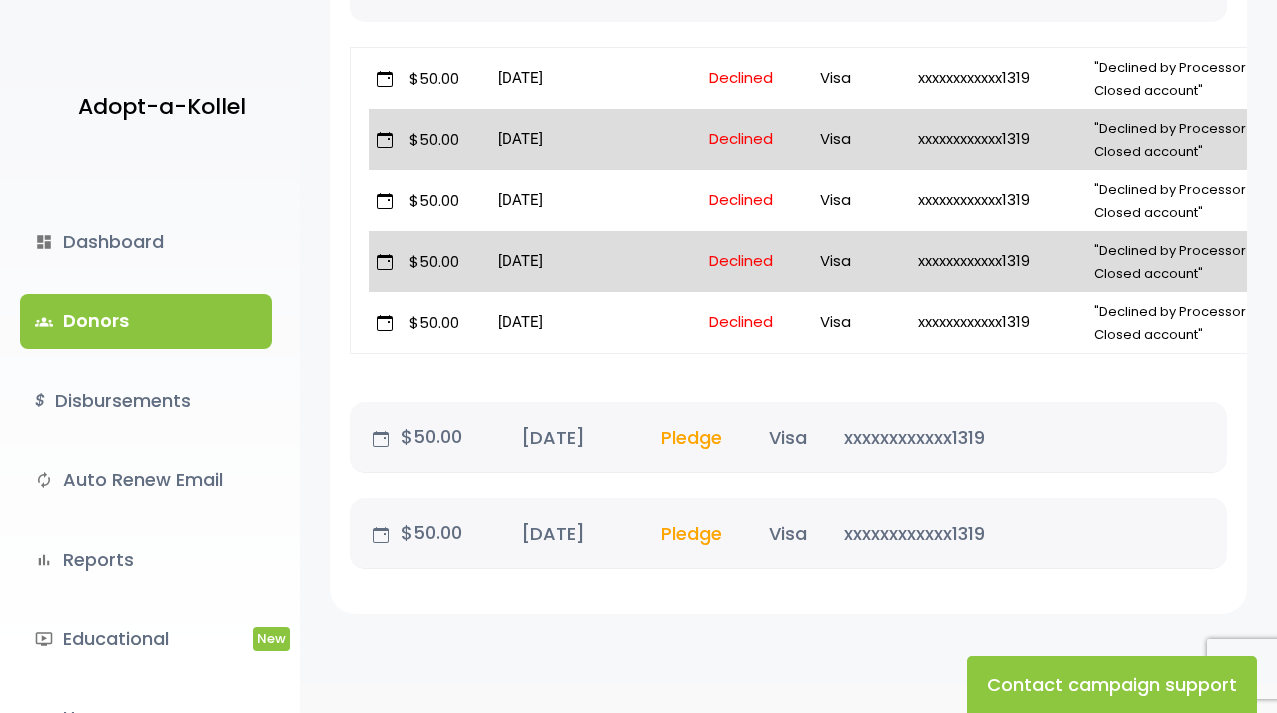 click 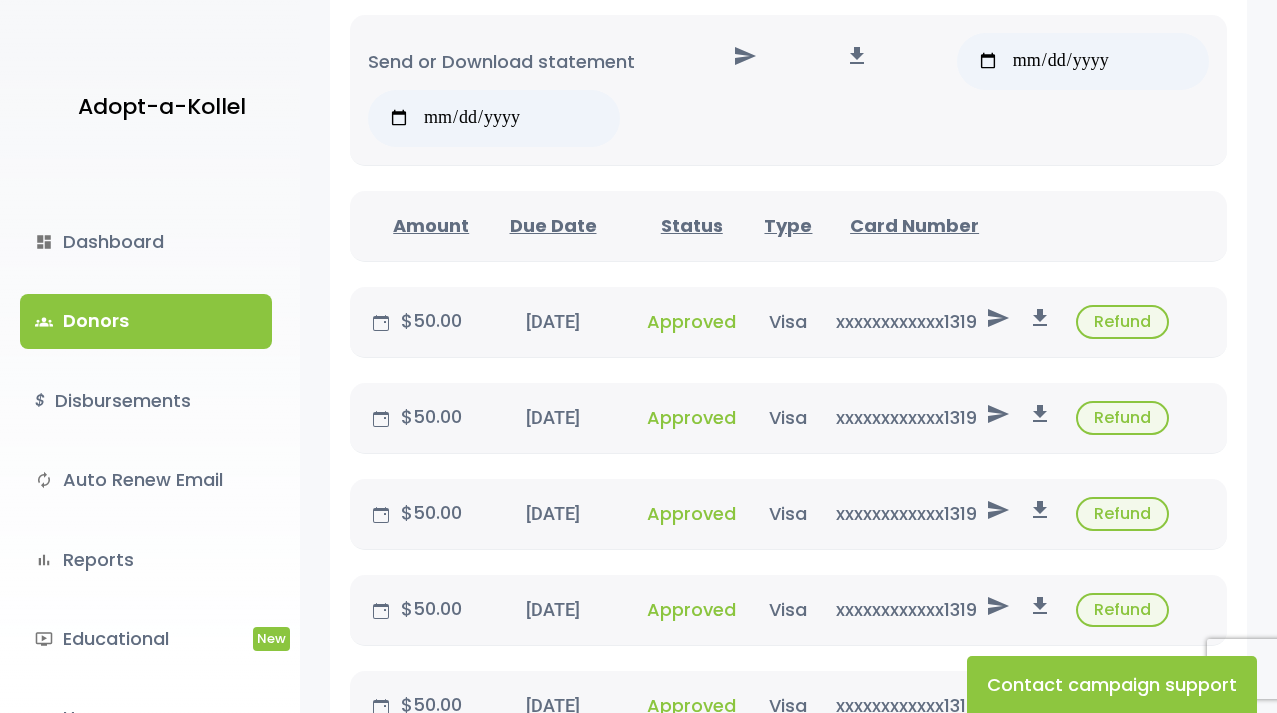 scroll, scrollTop: 0, scrollLeft: 0, axis: both 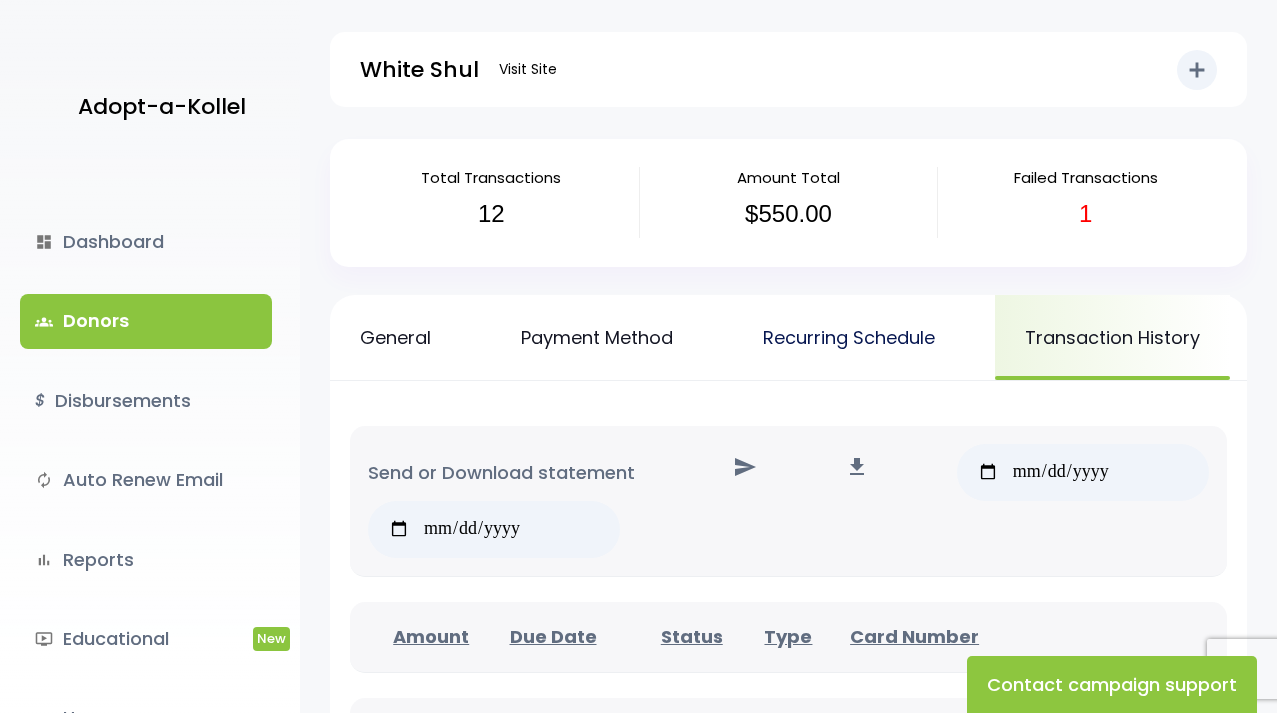 click on "Recurring Schedule" at bounding box center (849, 337) 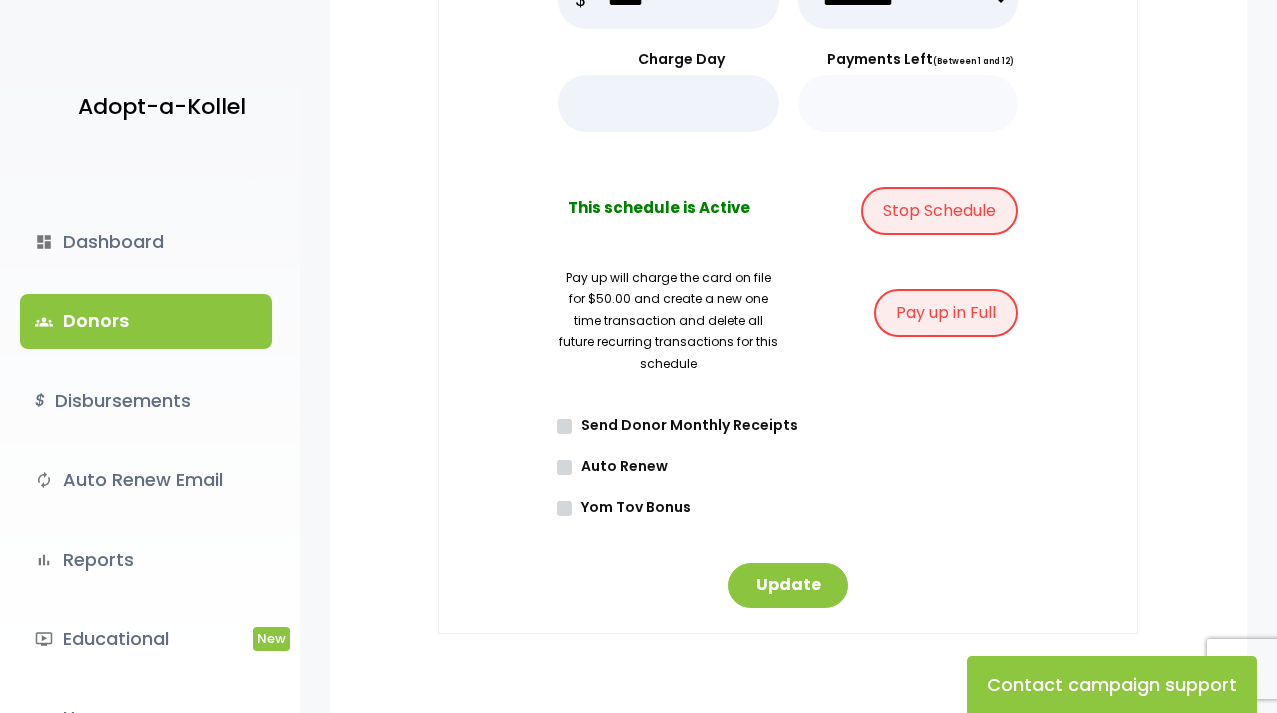 scroll, scrollTop: 200, scrollLeft: 0, axis: vertical 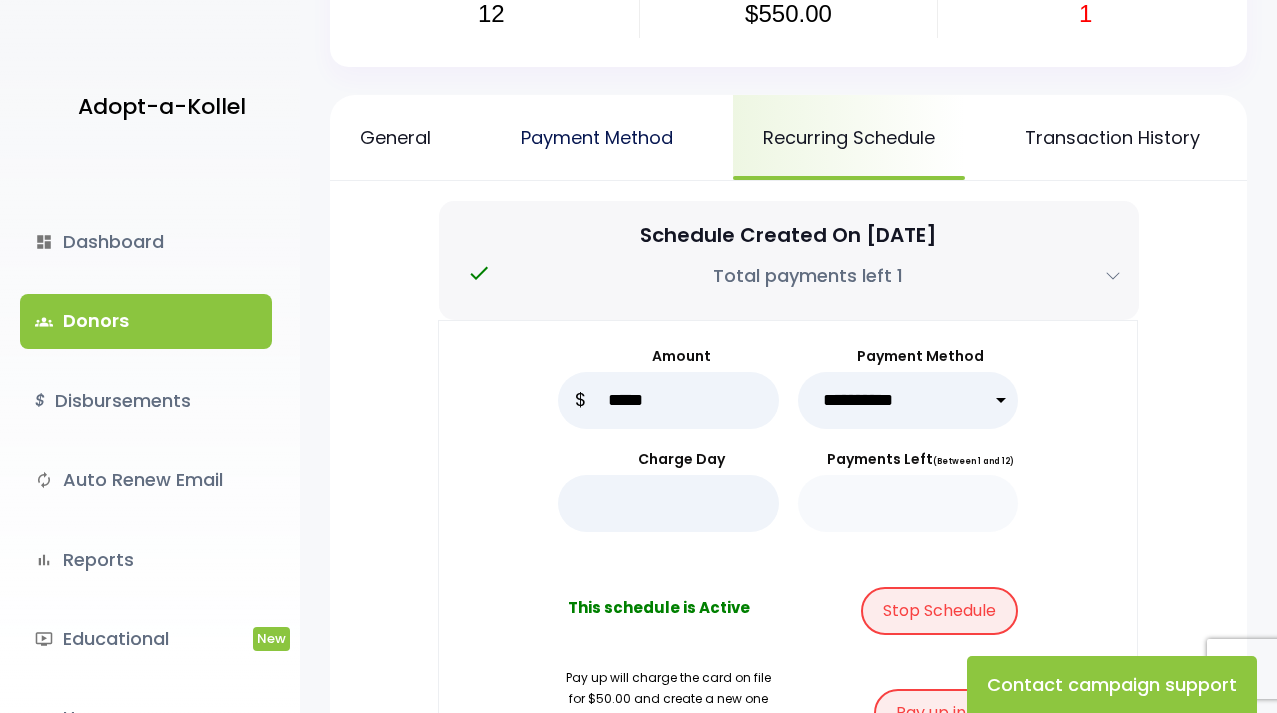 click on "Payment Method" at bounding box center [597, 137] 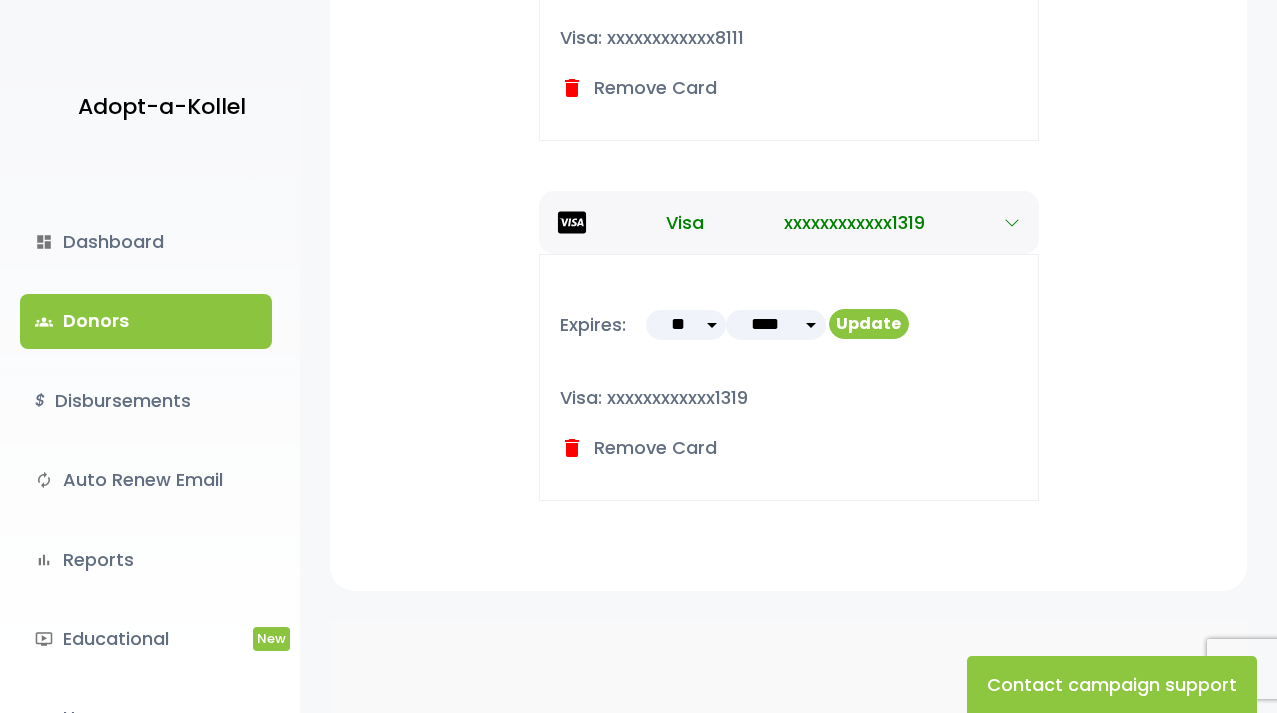 scroll, scrollTop: 700, scrollLeft: 0, axis: vertical 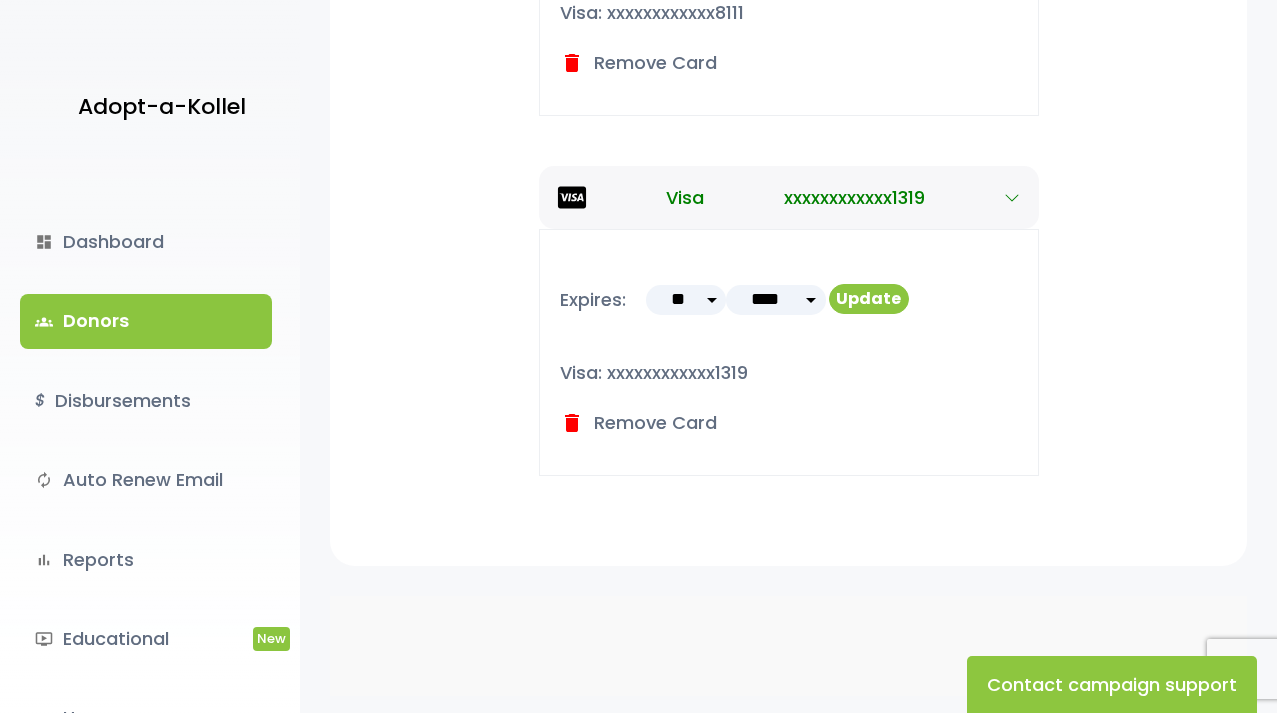 click on "delete  Remove Card" at bounding box center [638, 422] 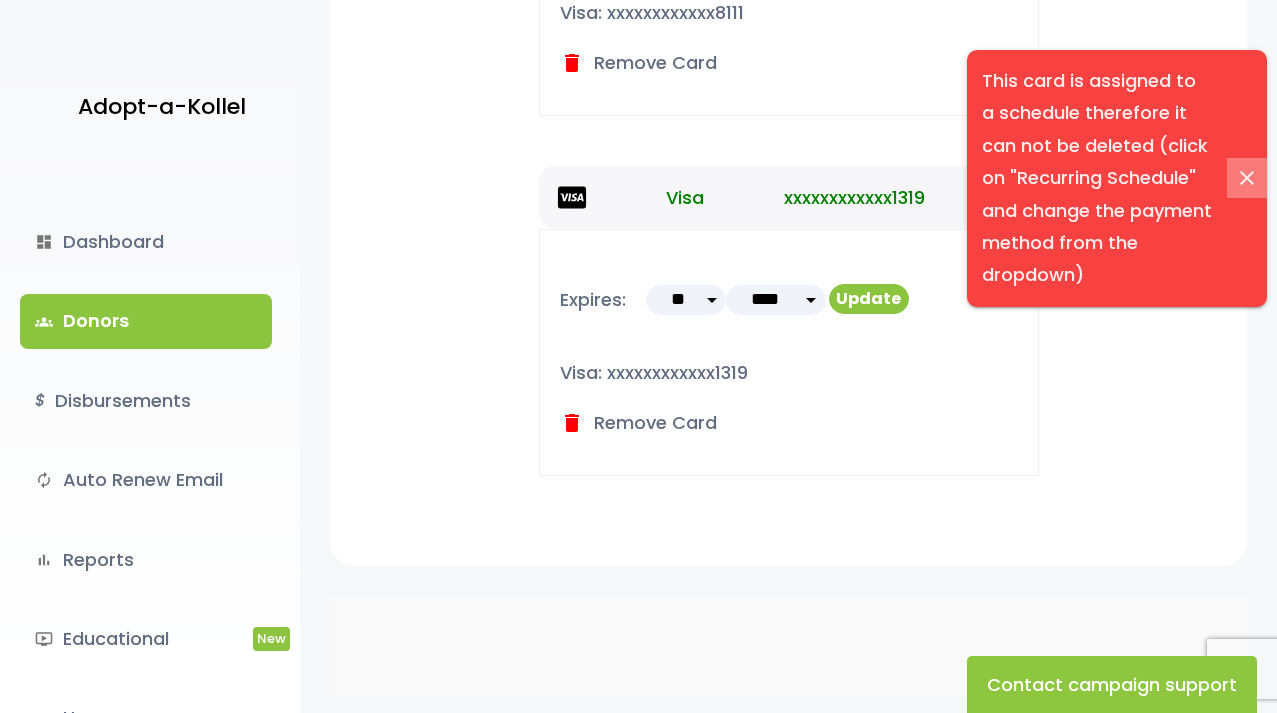 click on "close" at bounding box center (1247, 178) 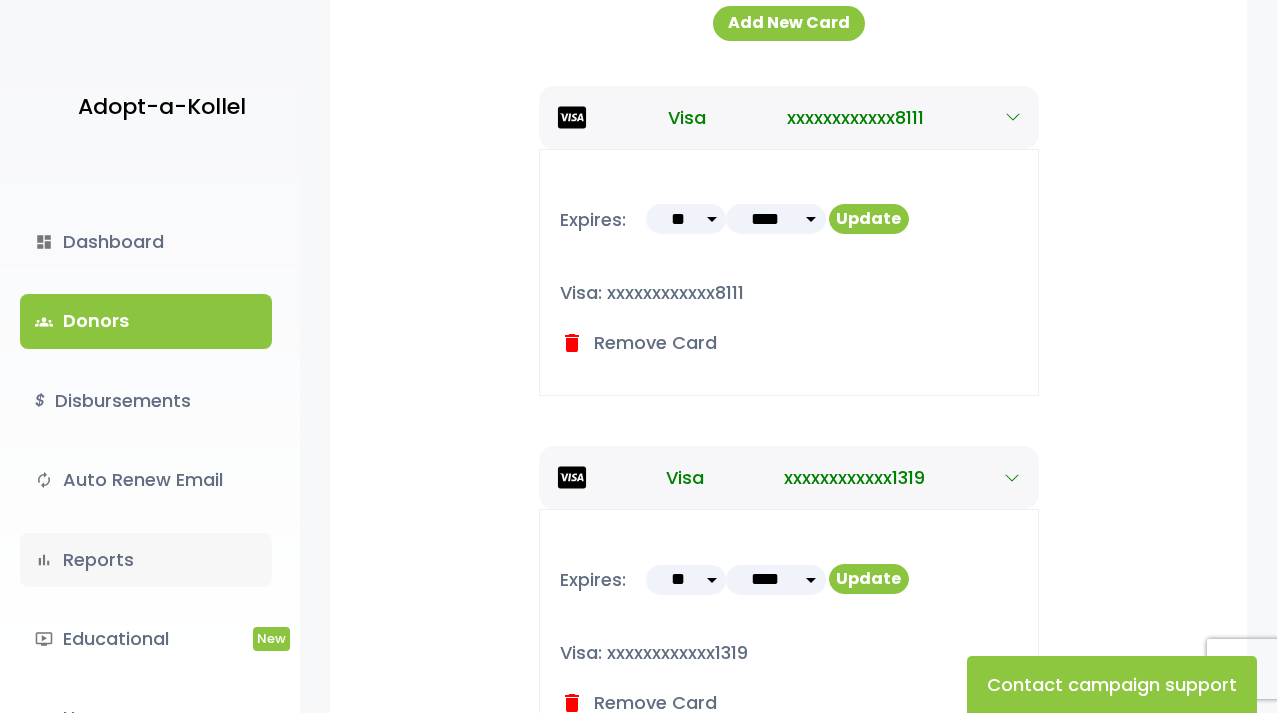 scroll, scrollTop: 0, scrollLeft: 0, axis: both 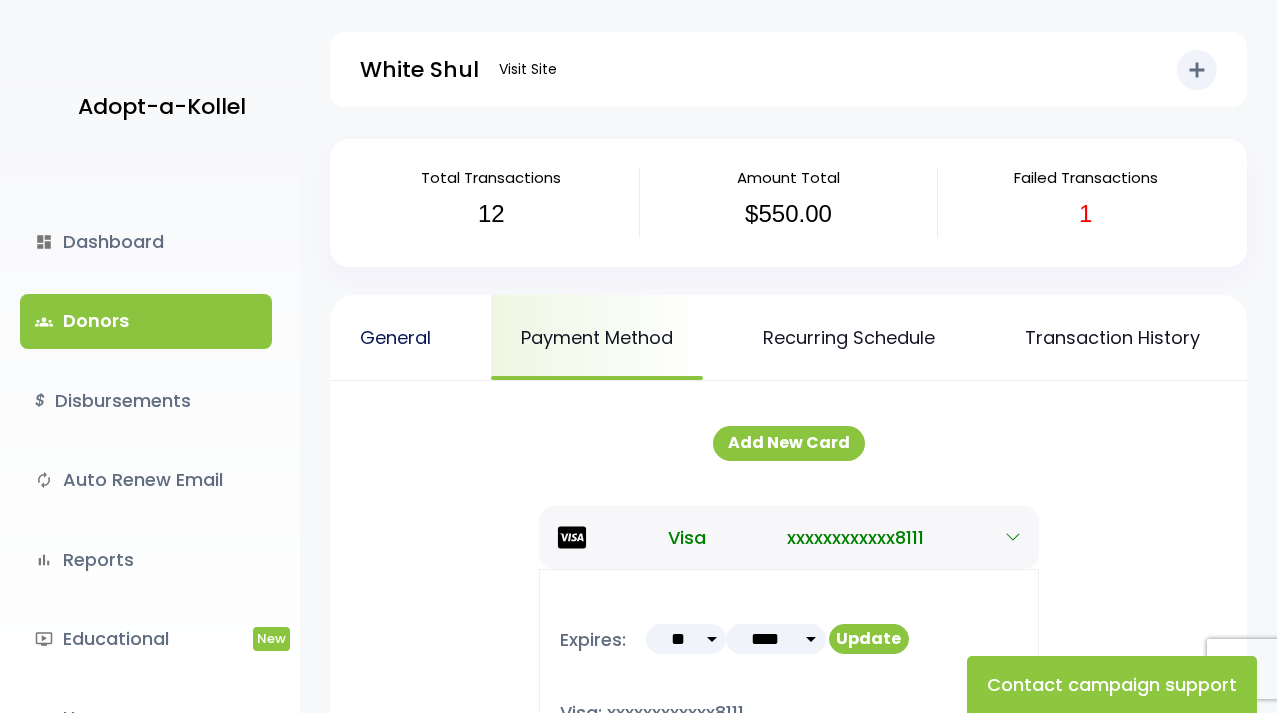 click on "General" at bounding box center [395, 337] 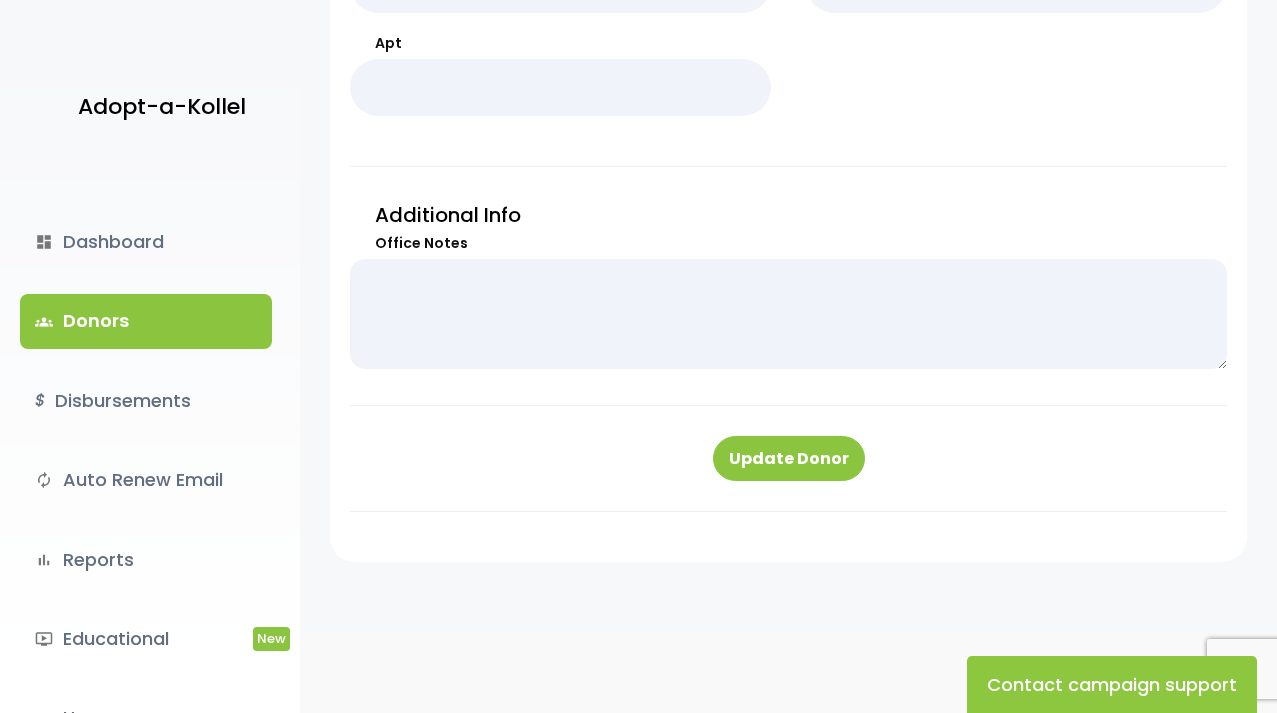 scroll, scrollTop: 1194, scrollLeft: 0, axis: vertical 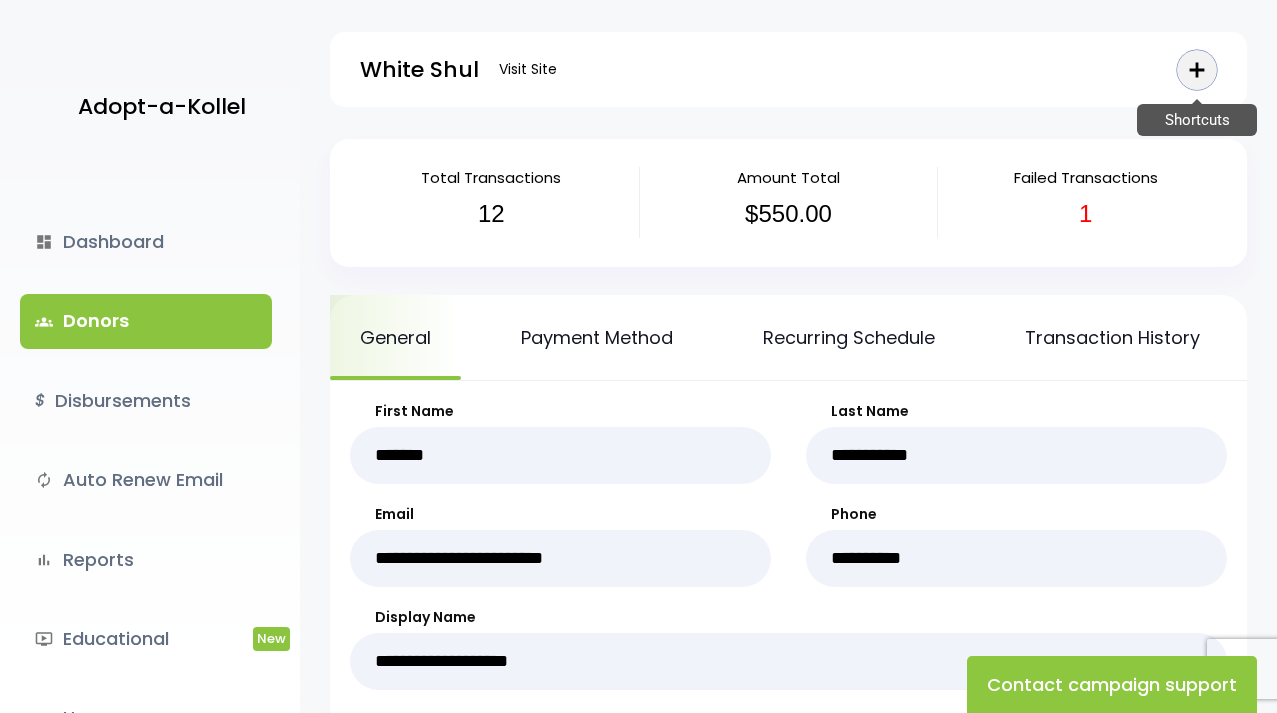 click on "add" at bounding box center [1197, 70] 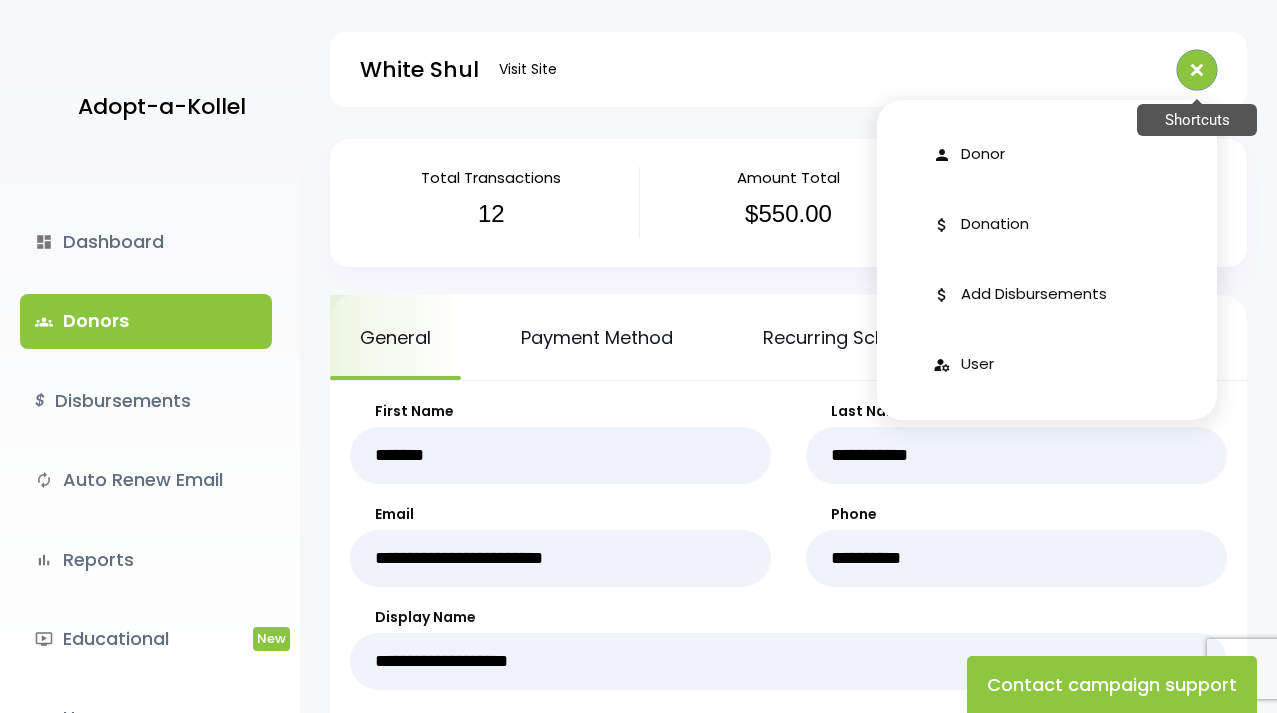 click on "add" at bounding box center (1197, 70) 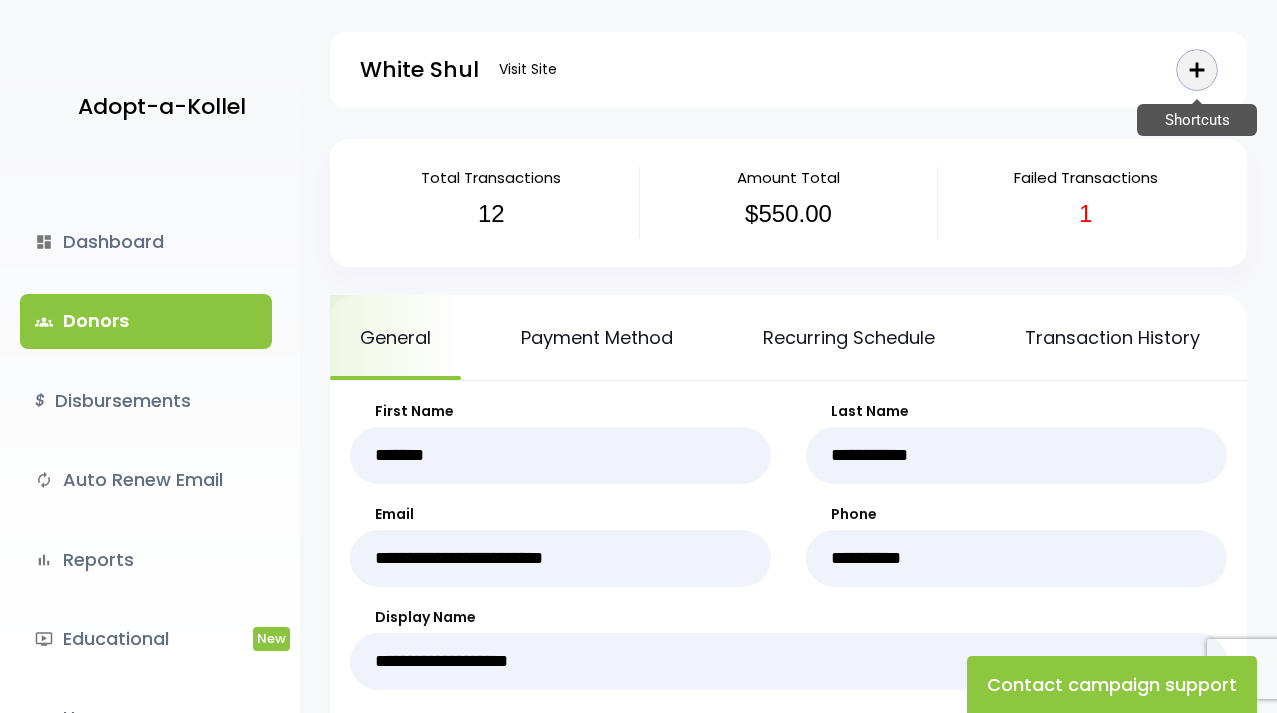 click on "add" at bounding box center (1197, 70) 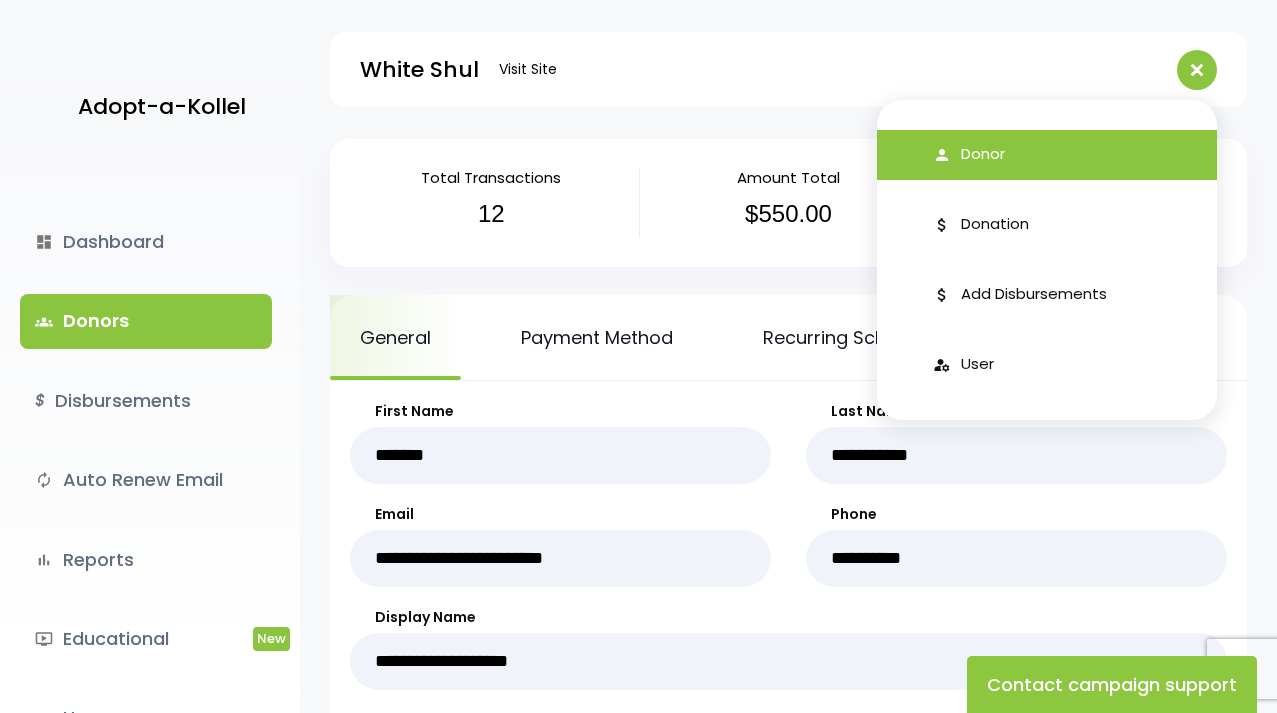 click on "person
Donor" at bounding box center [1047, 155] 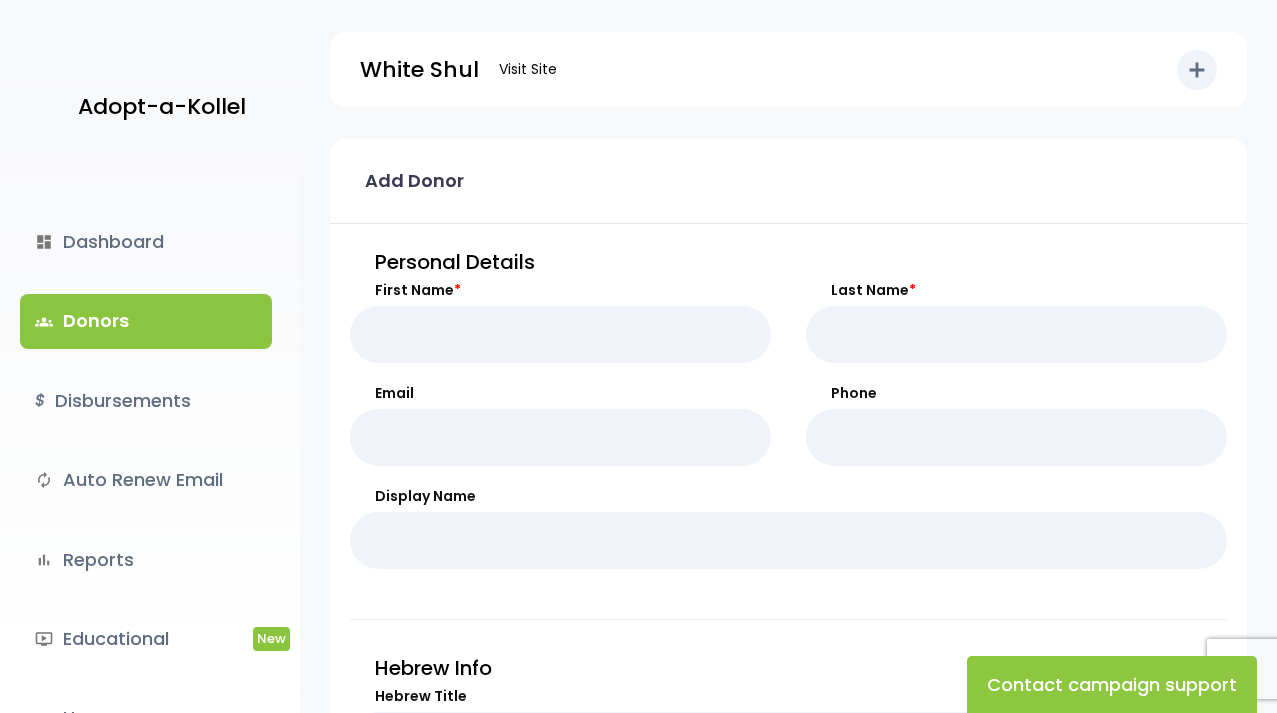 scroll, scrollTop: 0, scrollLeft: 0, axis: both 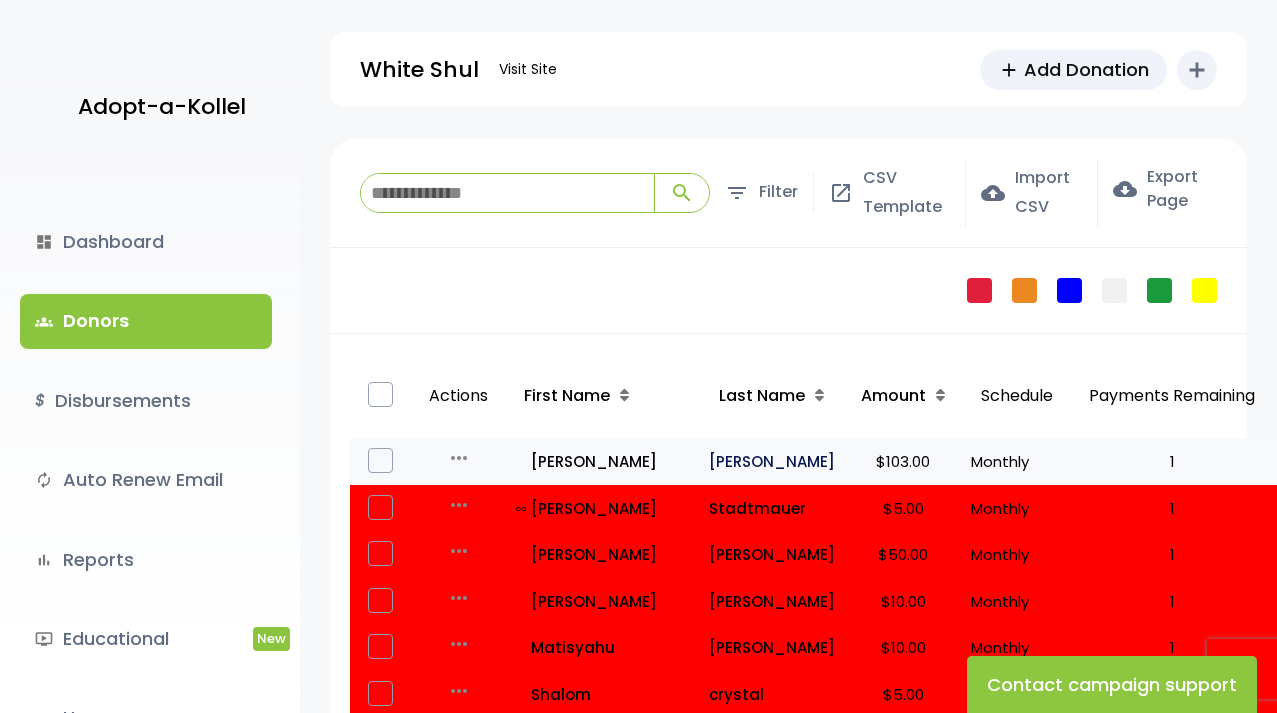 click on "[PERSON_NAME]" at bounding box center (772, 461) 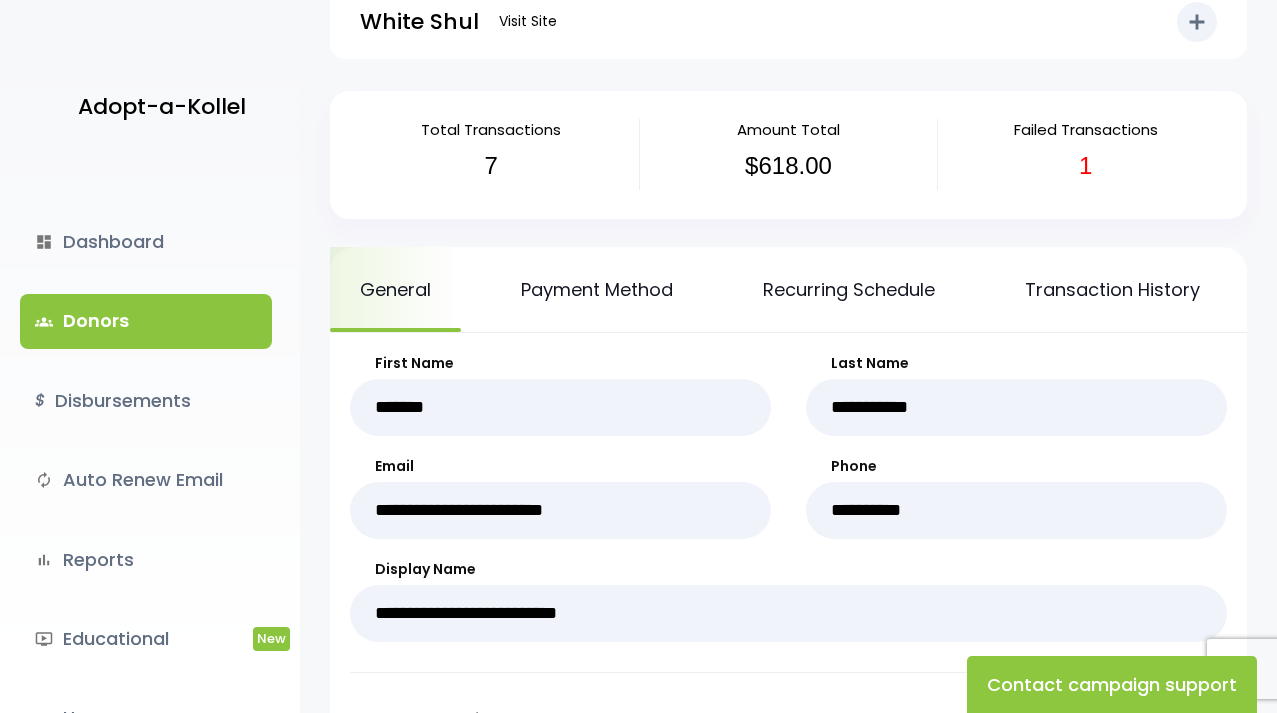 scroll, scrollTop: 0, scrollLeft: 0, axis: both 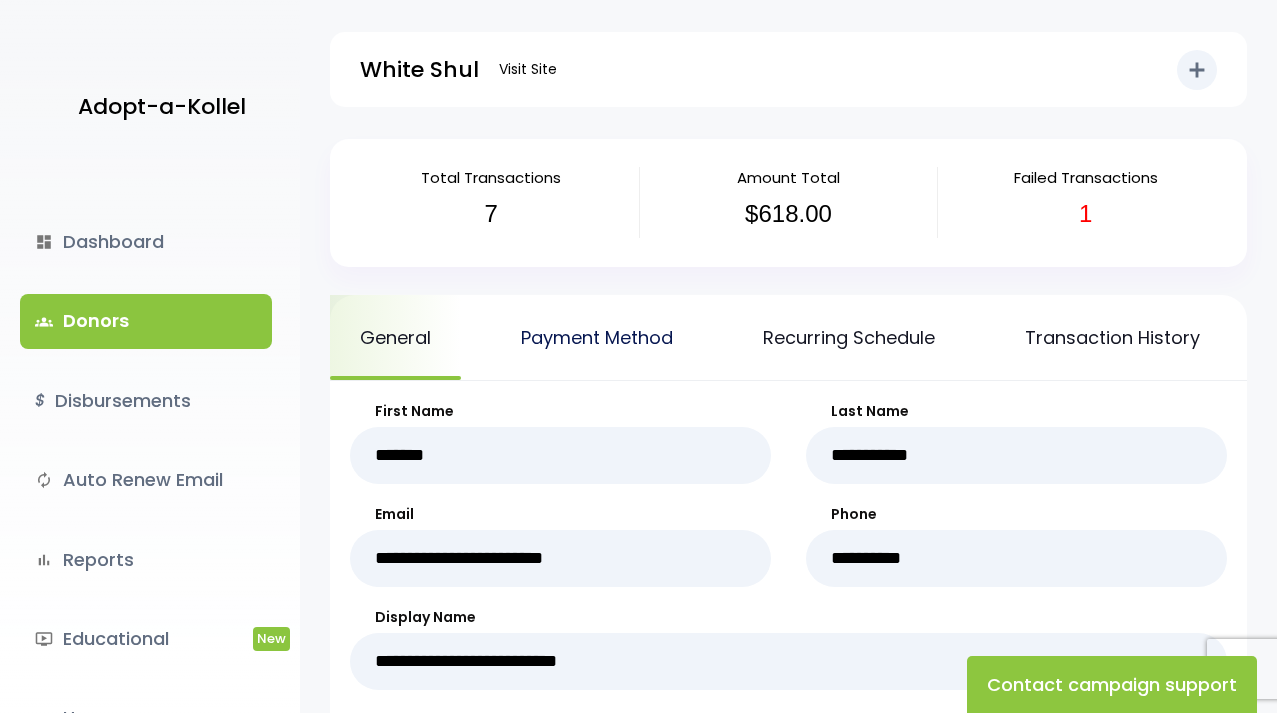 click on "Payment Method" at bounding box center (597, 337) 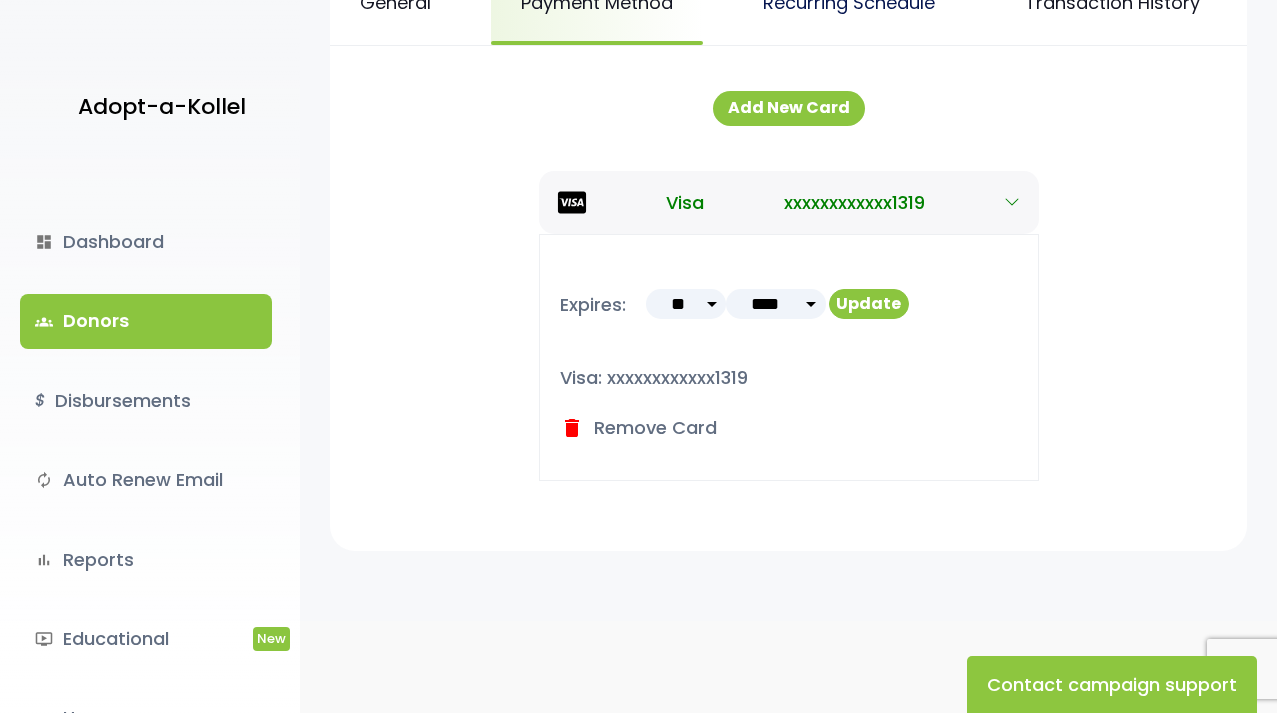 scroll, scrollTop: 358, scrollLeft: 0, axis: vertical 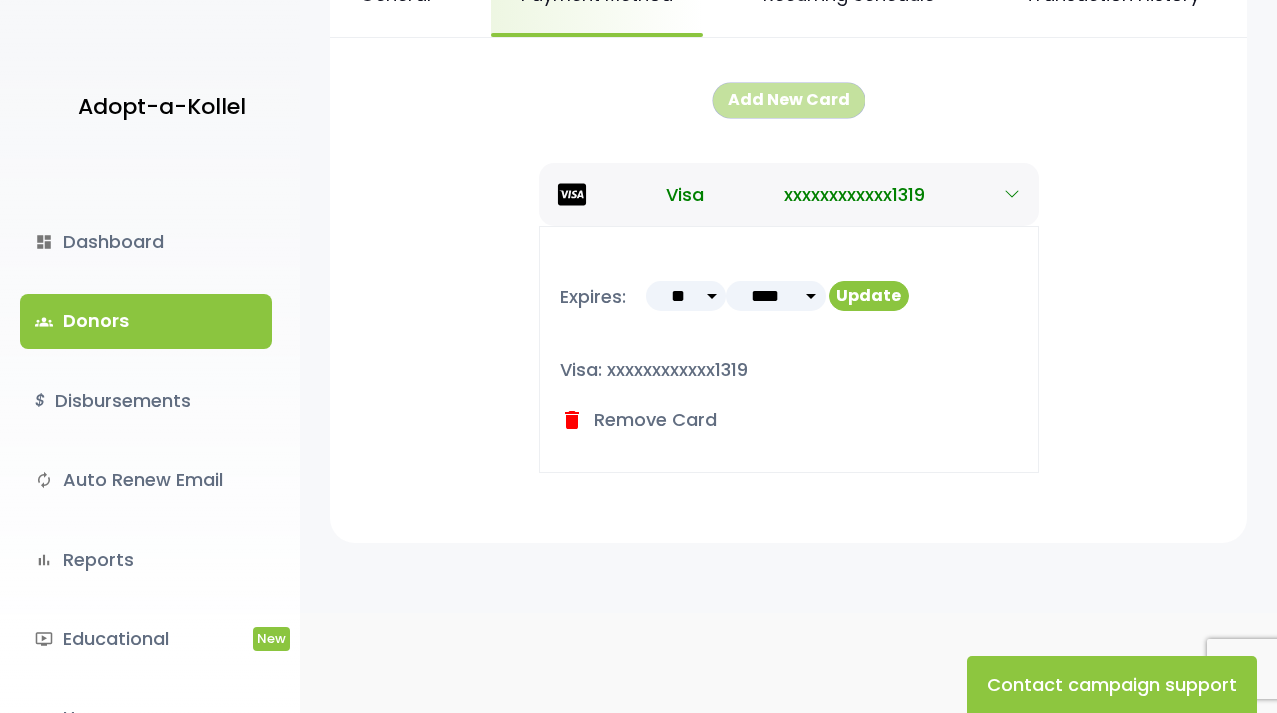 click on "Add New Card" at bounding box center (789, 100) 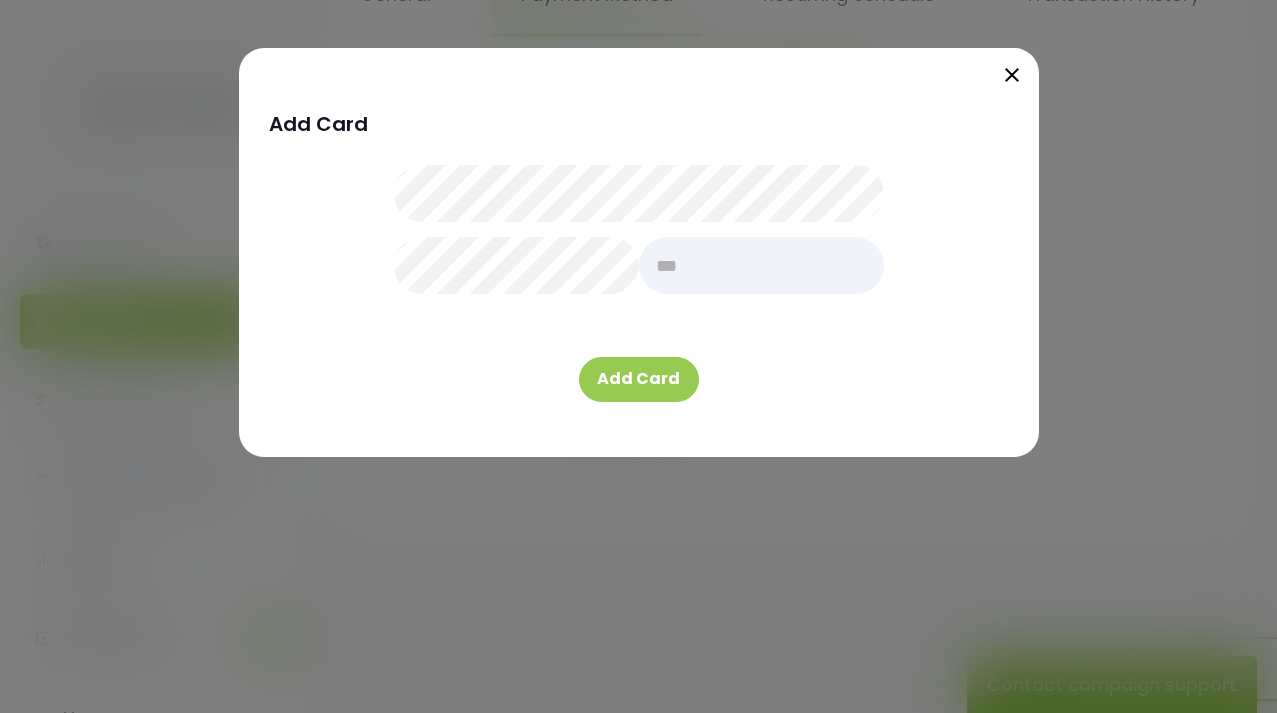 type on "***" 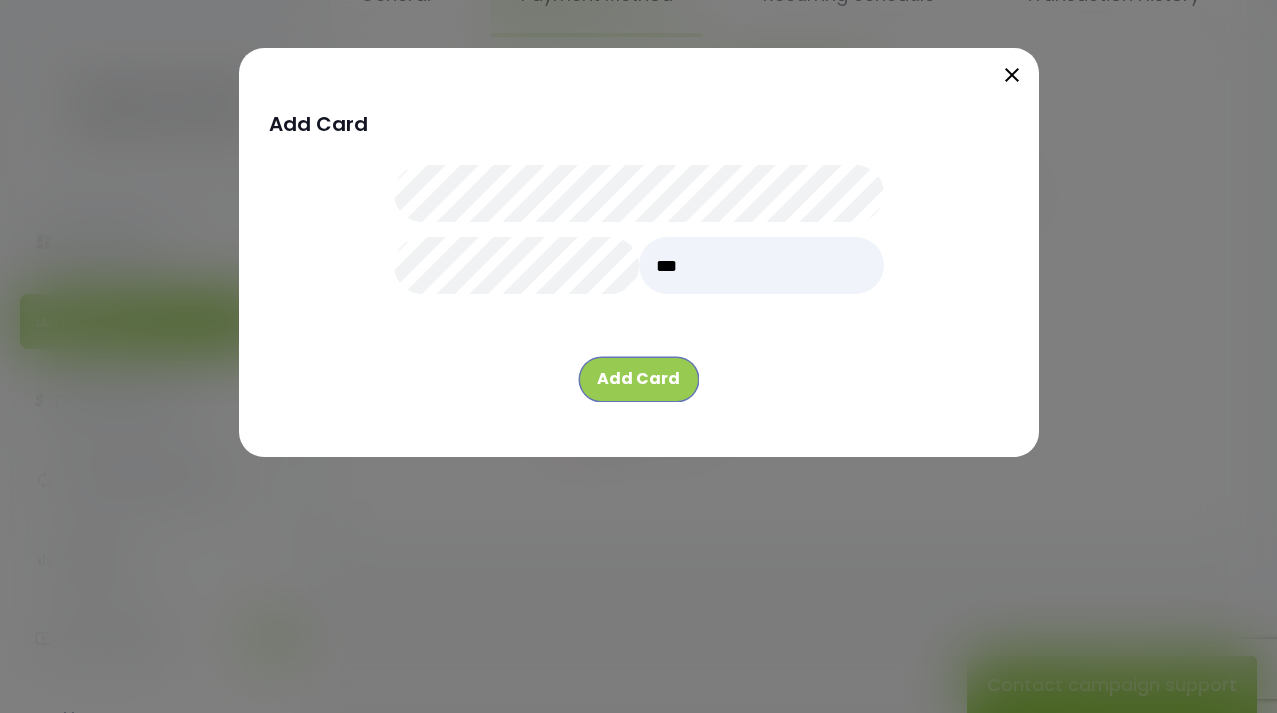 click on "Add Card" at bounding box center [639, 379] 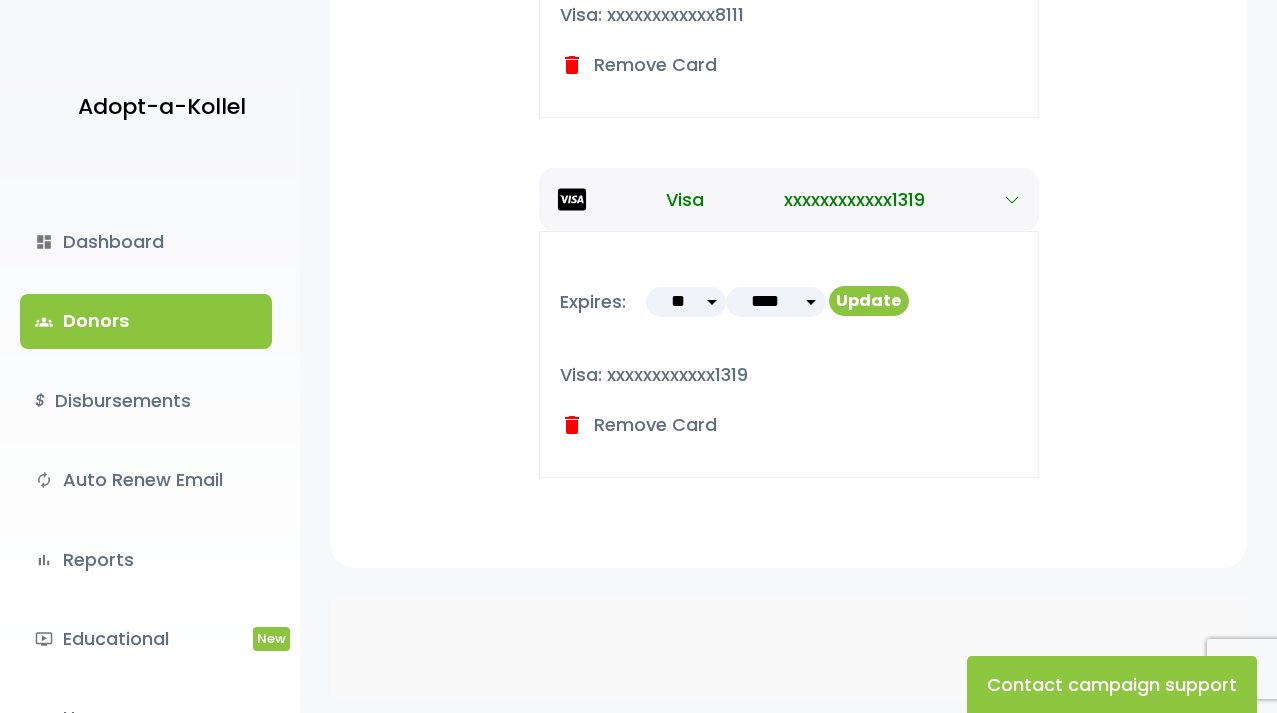 scroll, scrollTop: 700, scrollLeft: 0, axis: vertical 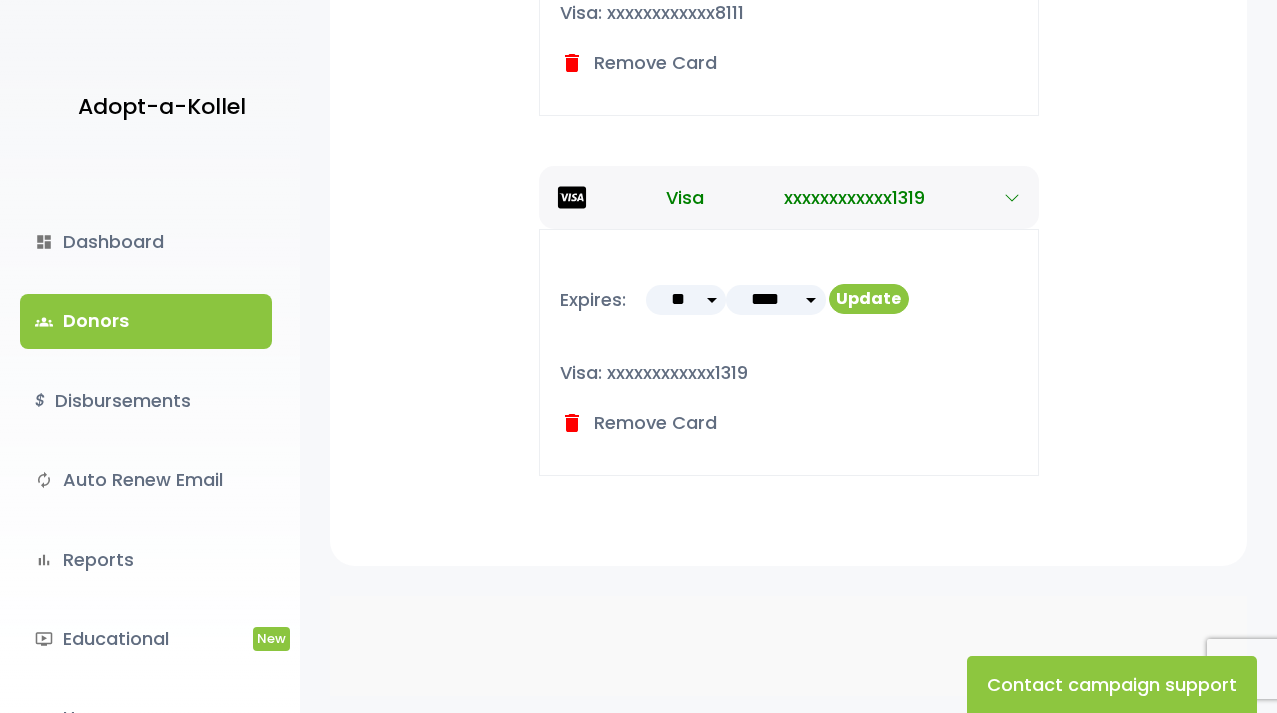 click on "delete" at bounding box center (572, 423) 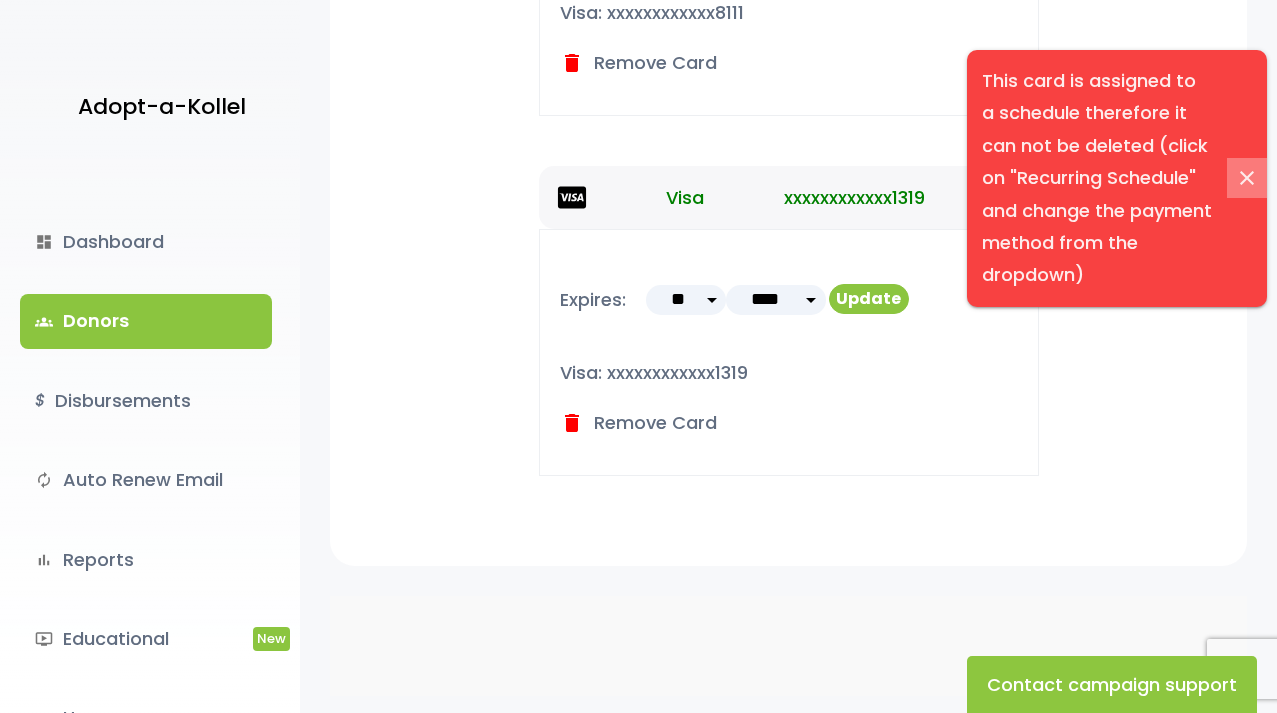click on "close" at bounding box center (1247, 178) 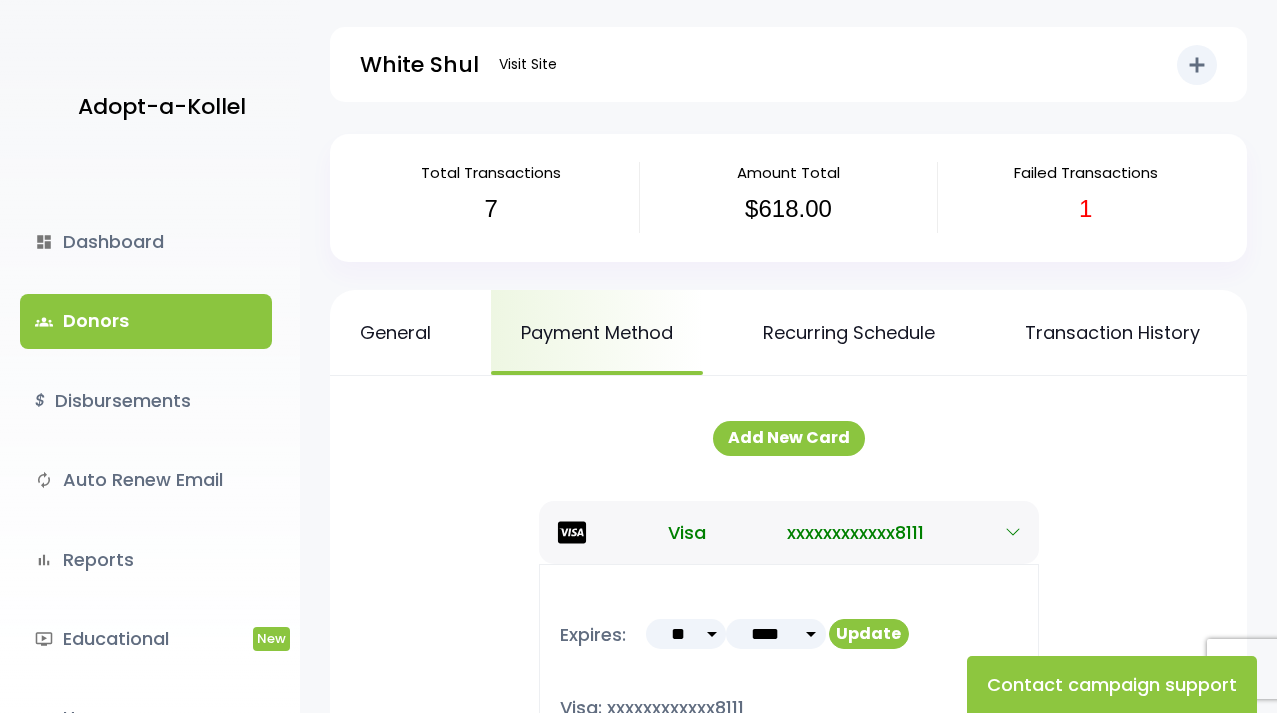 scroll, scrollTop: 0, scrollLeft: 0, axis: both 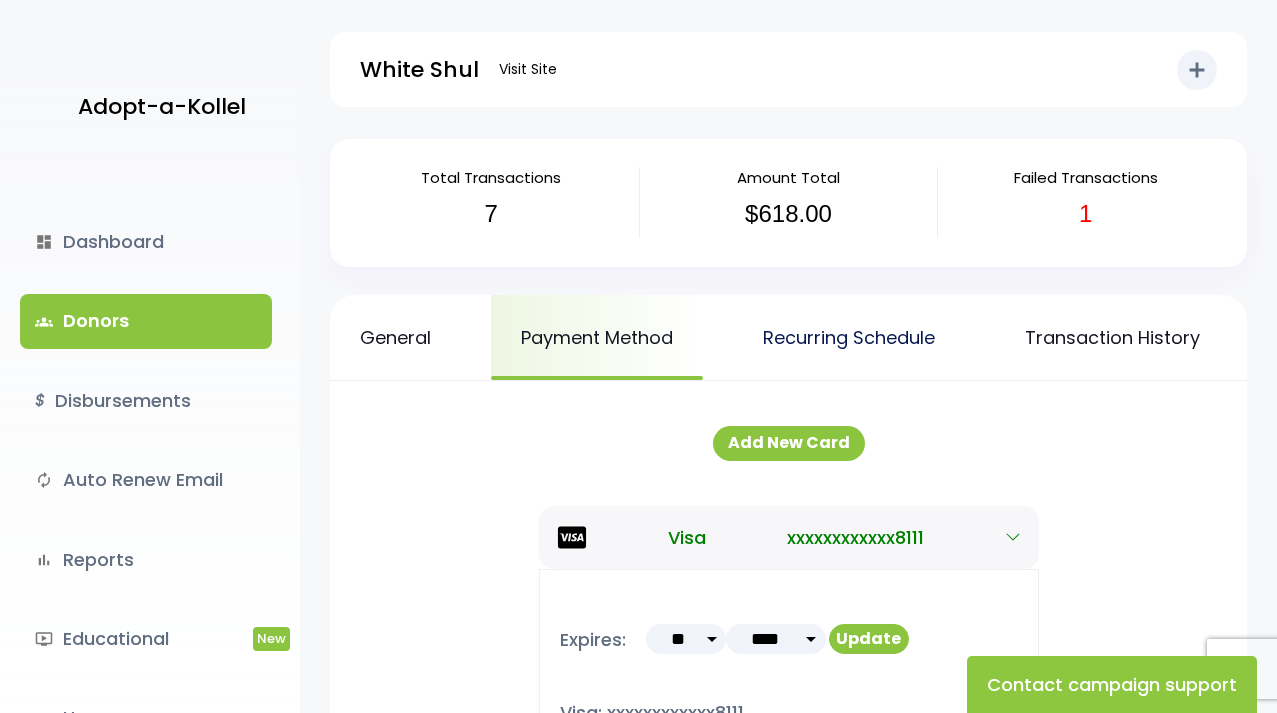 click on "Recurring Schedule" at bounding box center [849, 337] 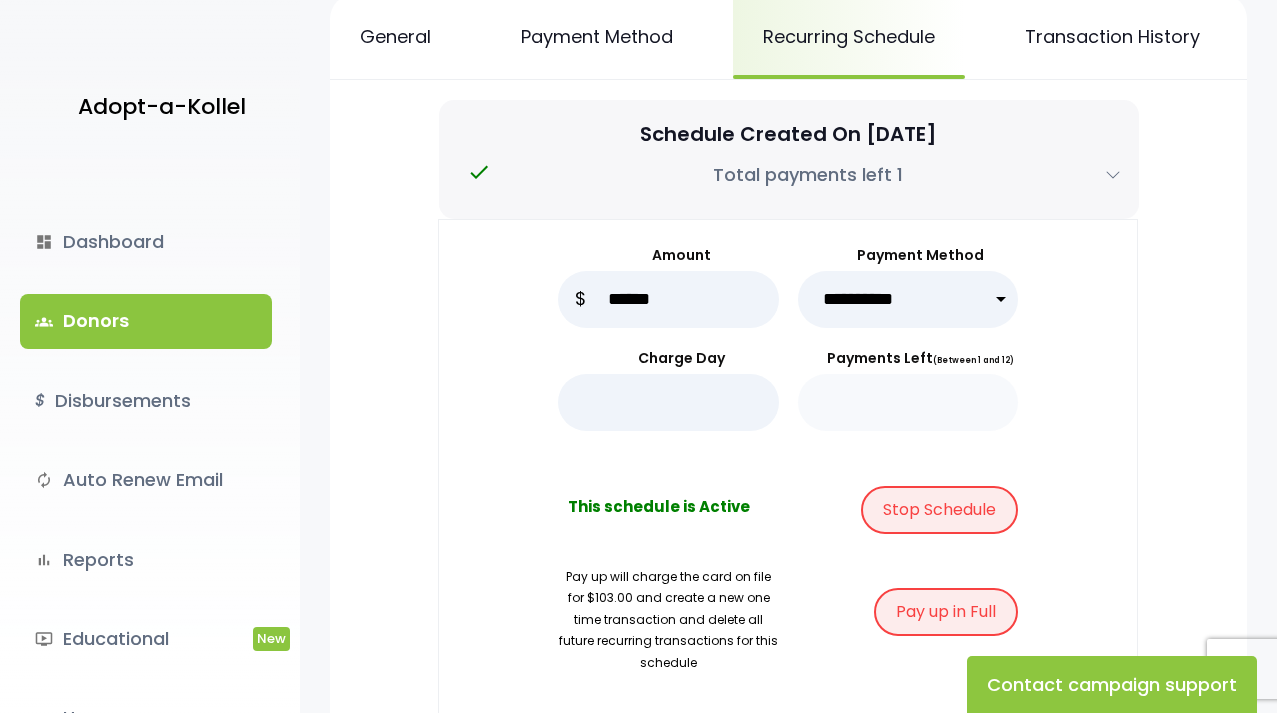 scroll, scrollTop: 300, scrollLeft: 0, axis: vertical 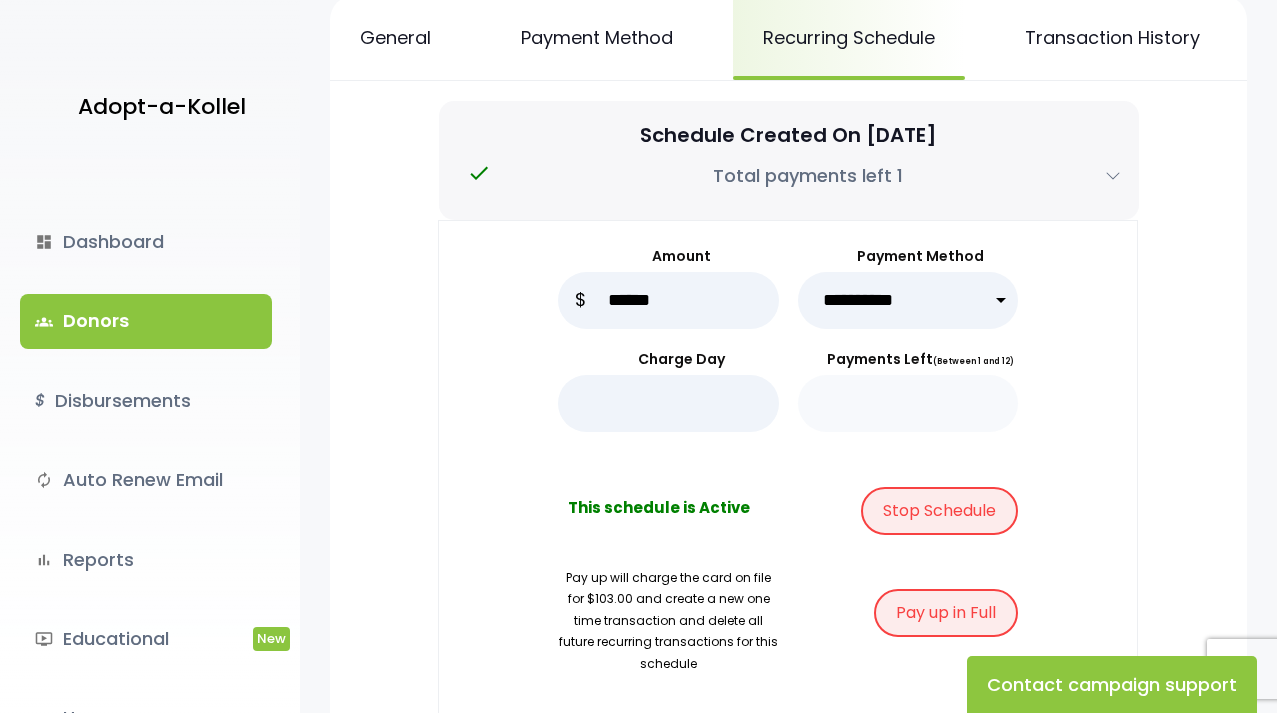 click on "**********" at bounding box center [908, 300] 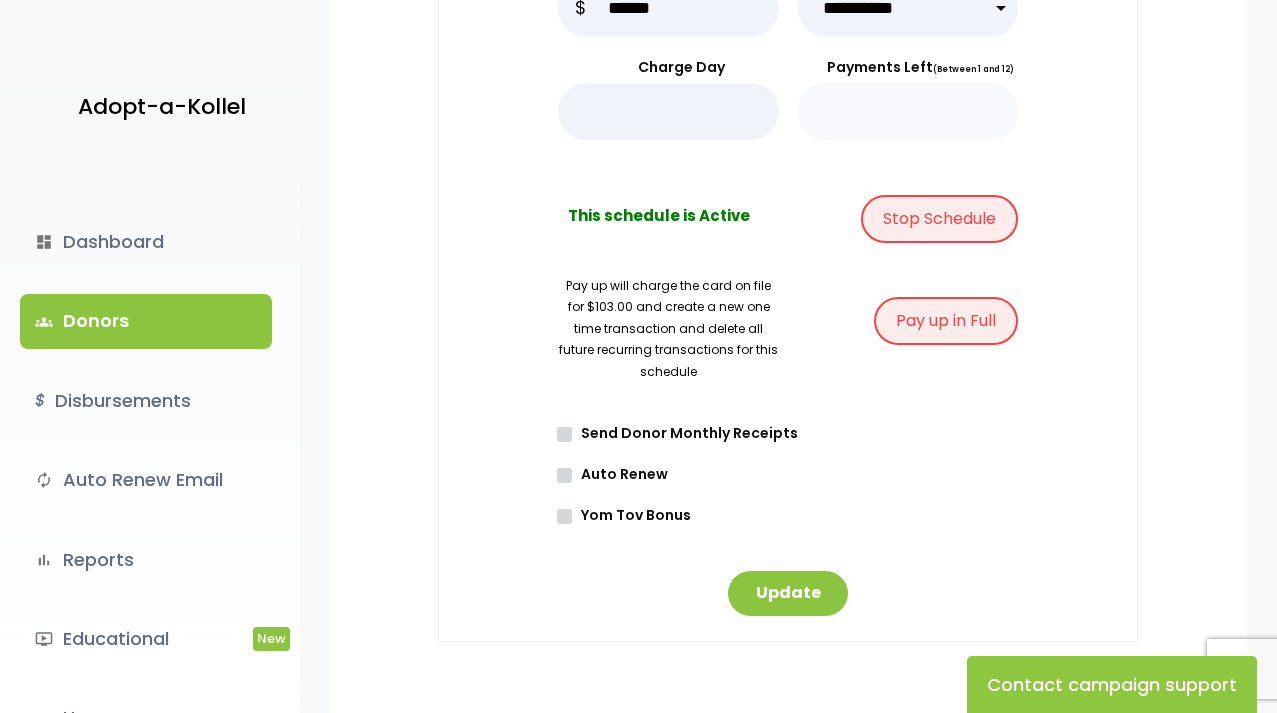 scroll, scrollTop: 600, scrollLeft: 0, axis: vertical 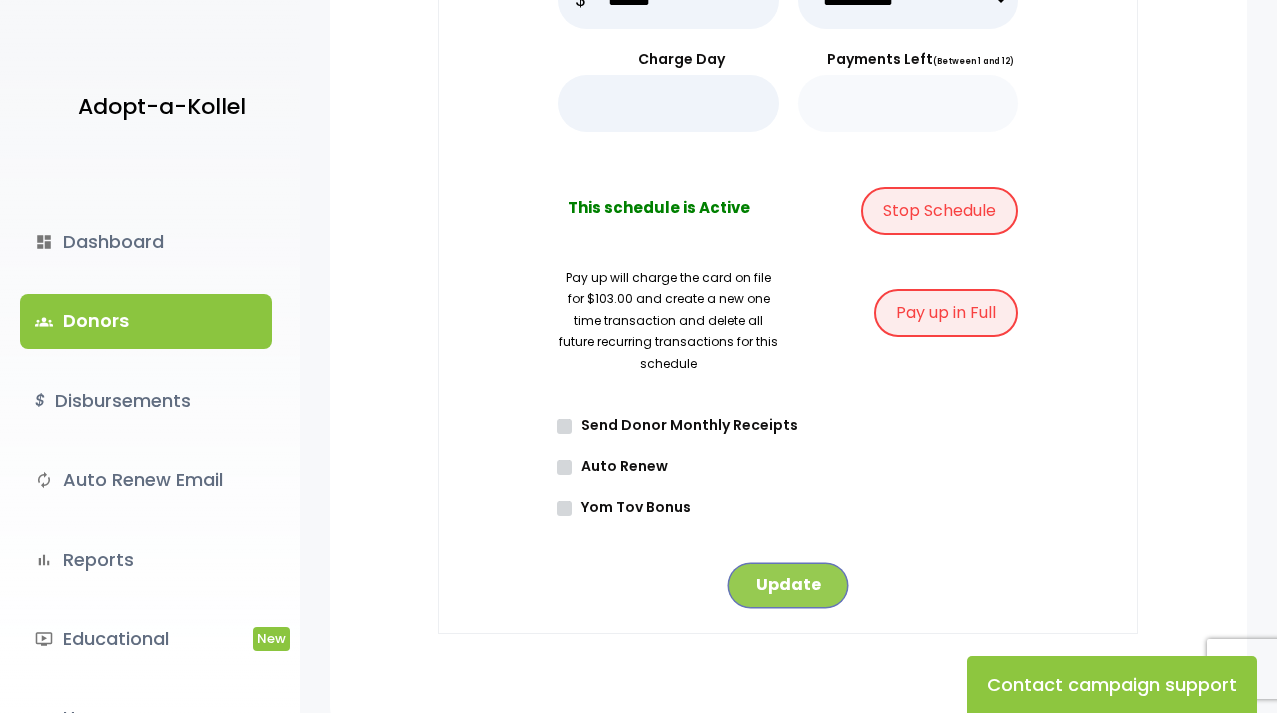 click on "Update" at bounding box center (788, 585) 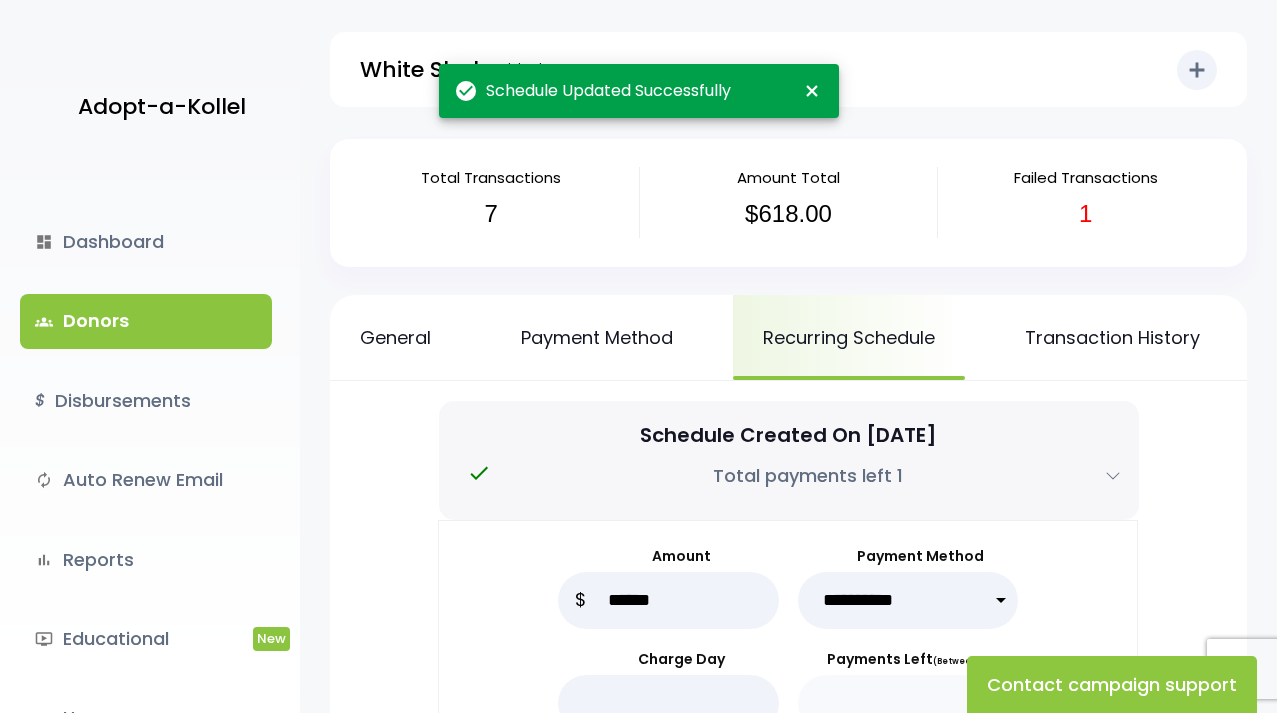 scroll, scrollTop: 0, scrollLeft: 0, axis: both 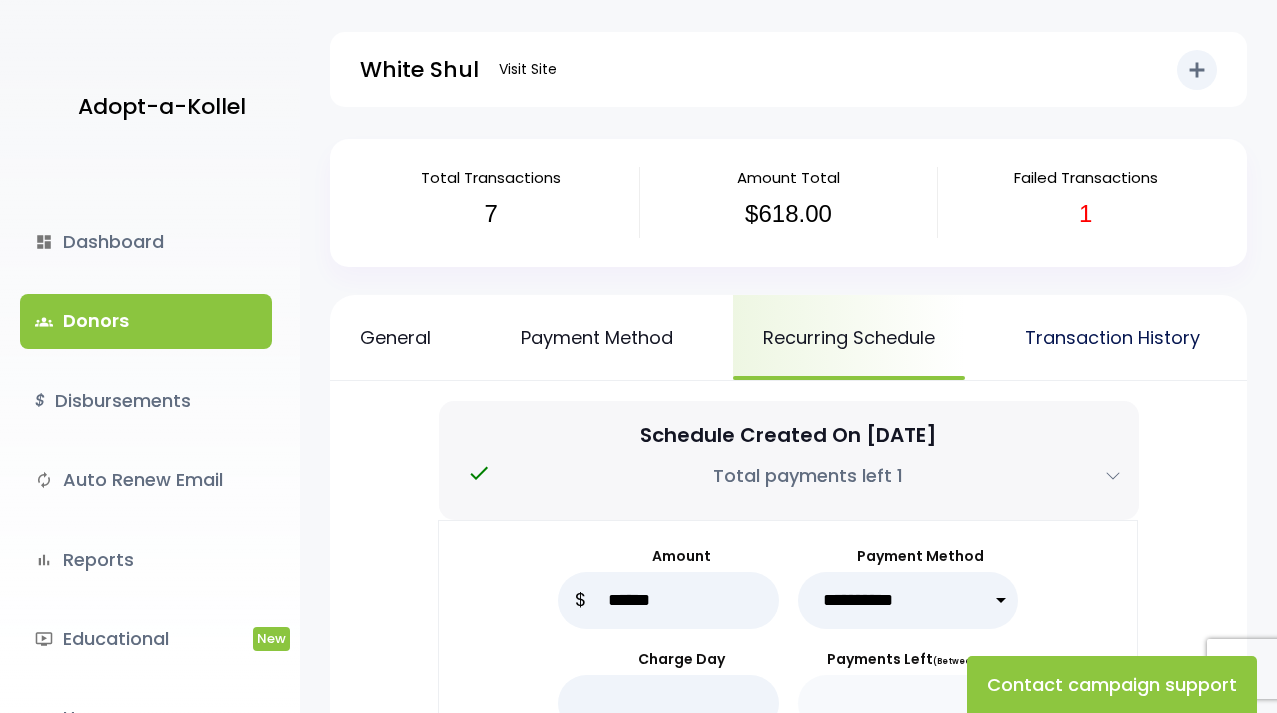 click on "Transaction History" at bounding box center (1112, 337) 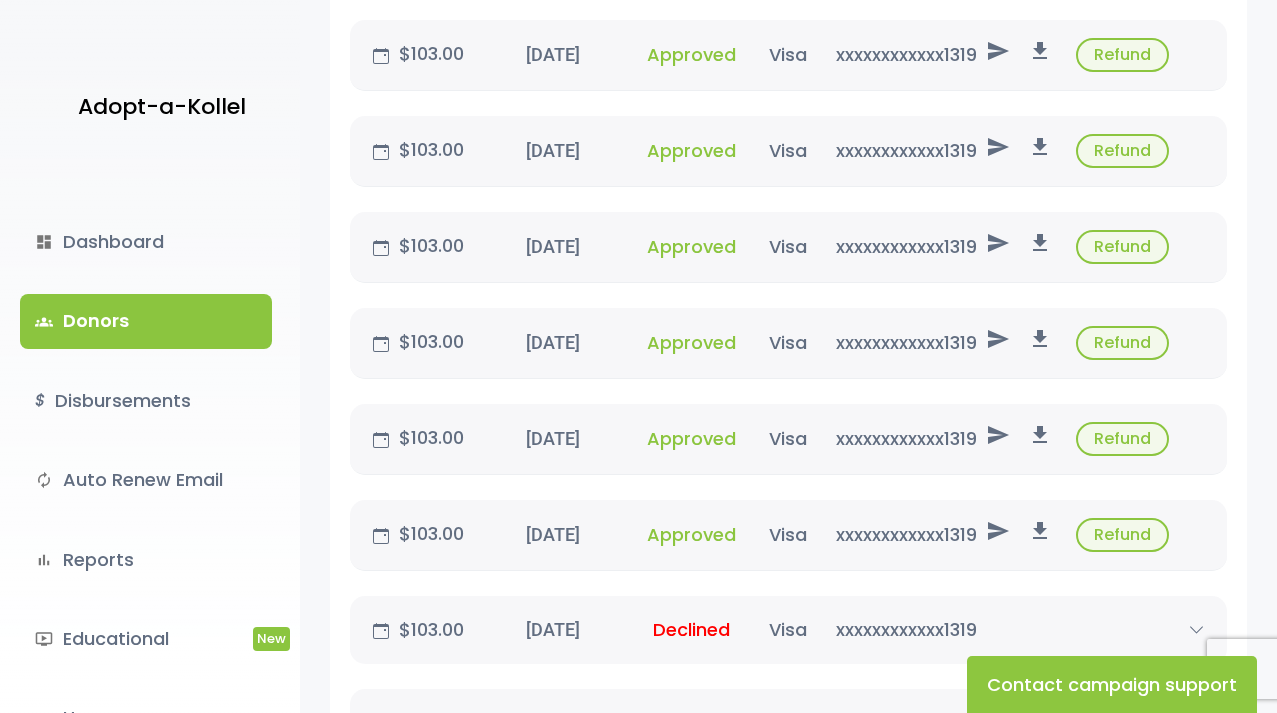 scroll, scrollTop: 900, scrollLeft: 0, axis: vertical 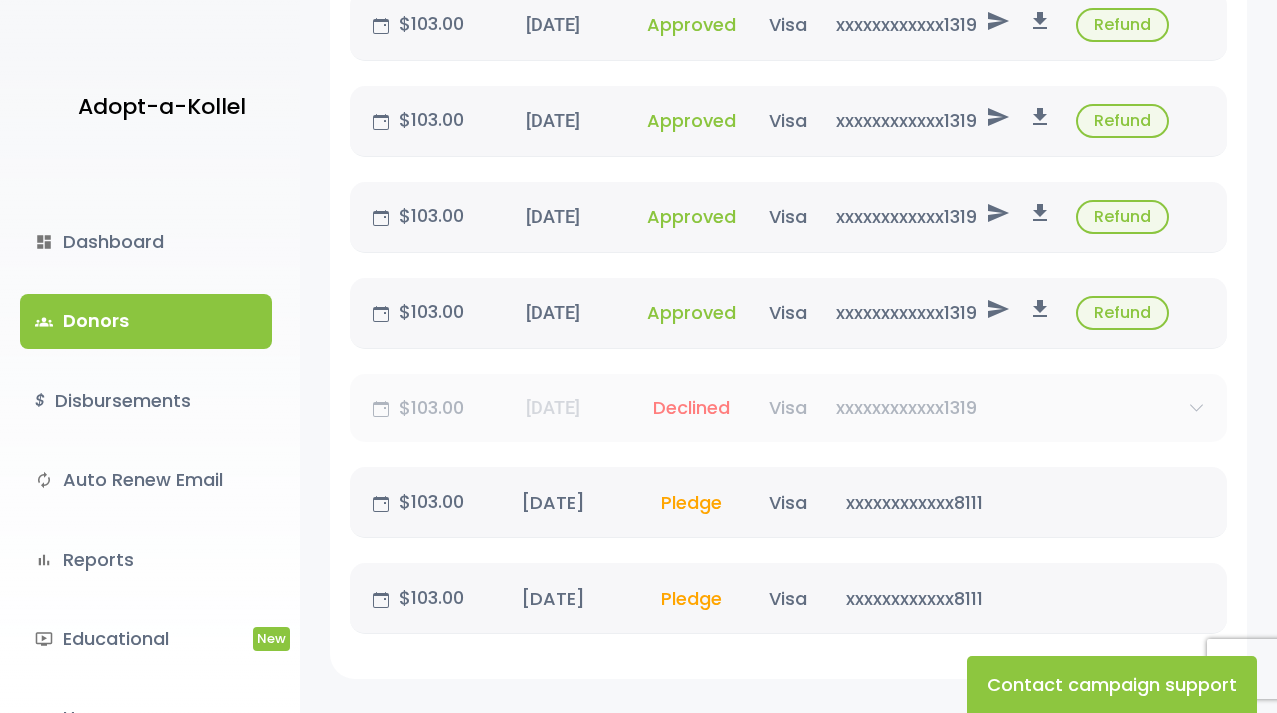 click on "$103.00" at bounding box center [431, 408] 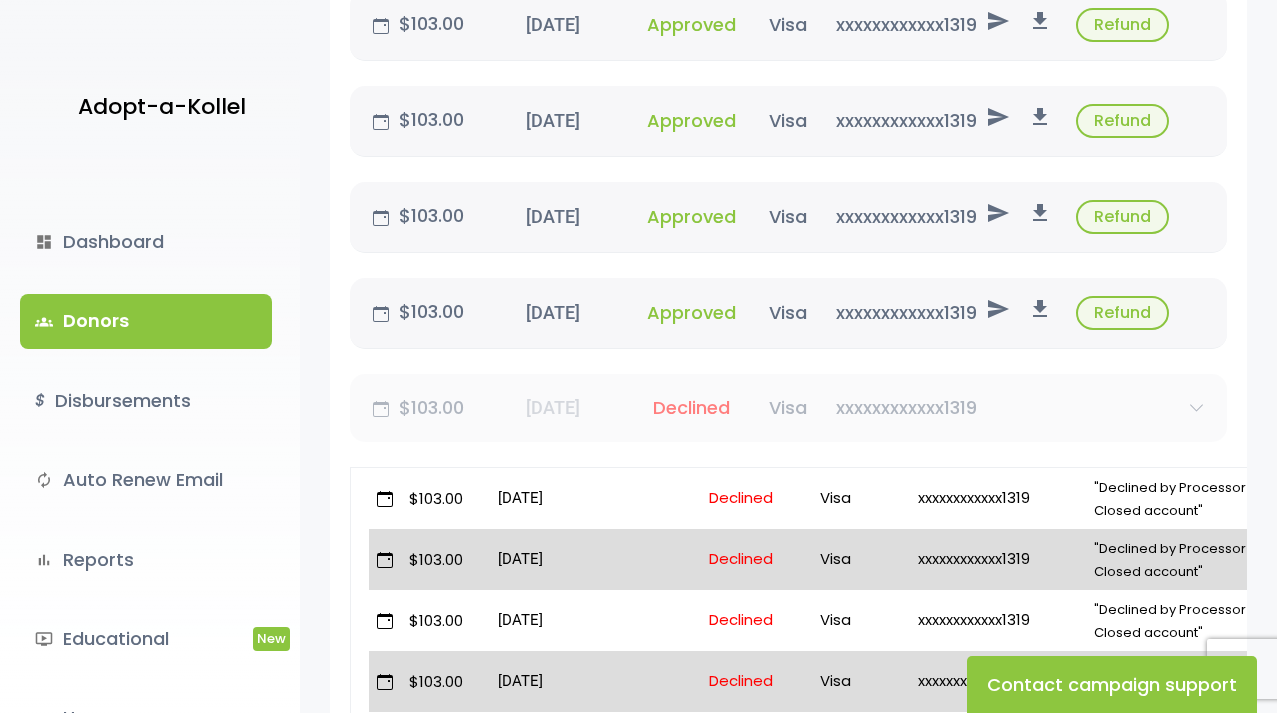 click 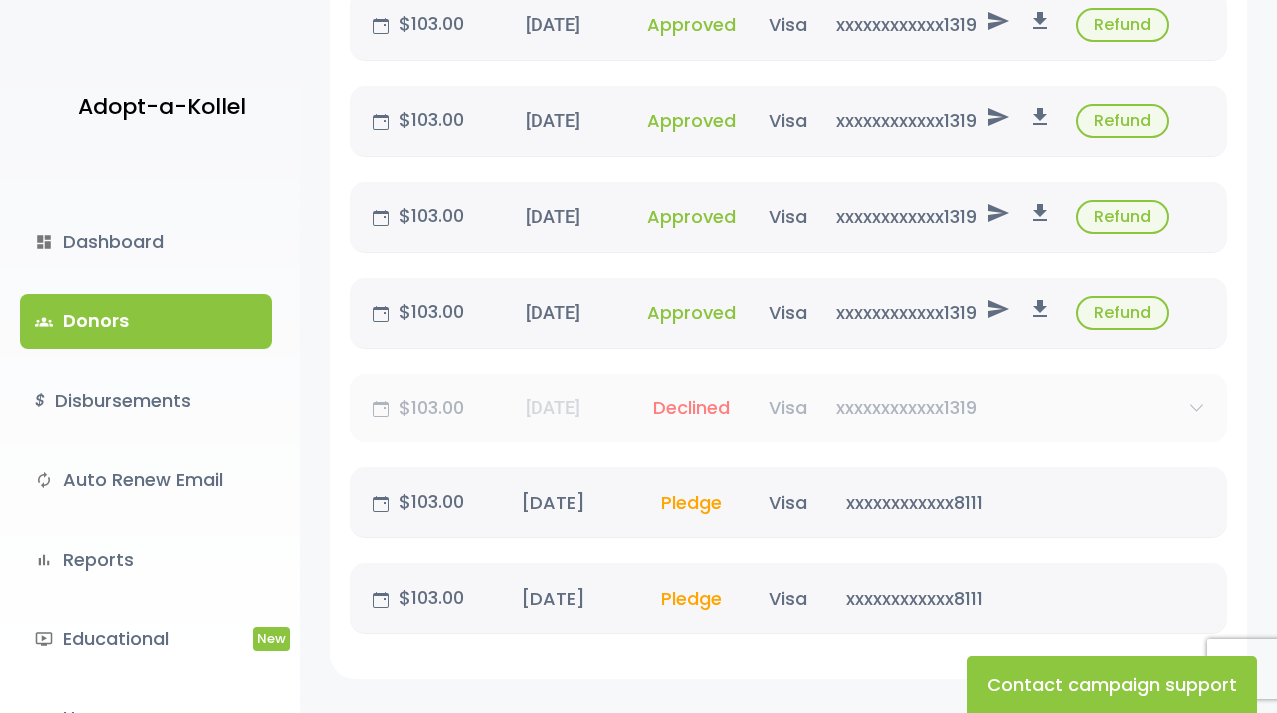 click 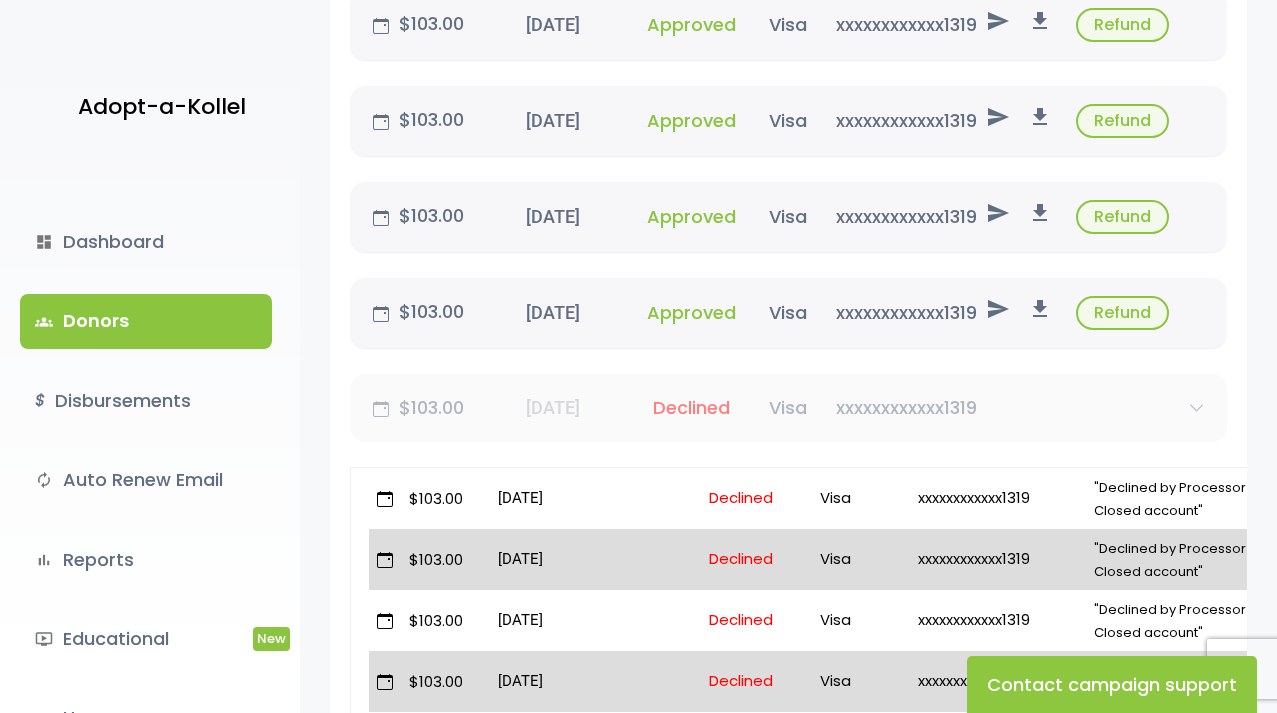 click on "xxxxxxxxxxxx1319" at bounding box center (906, 407) 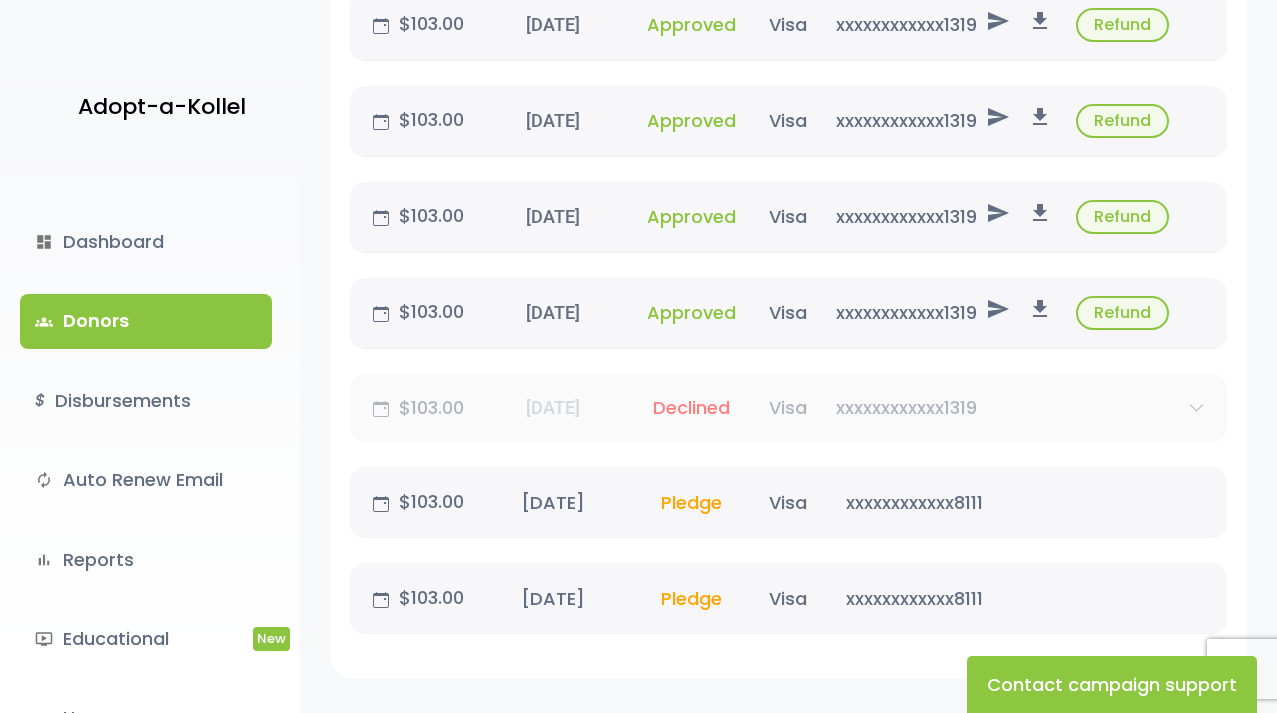 drag, startPoint x: 961, startPoint y: 427, endPoint x: 897, endPoint y: 432, distance: 64.195015 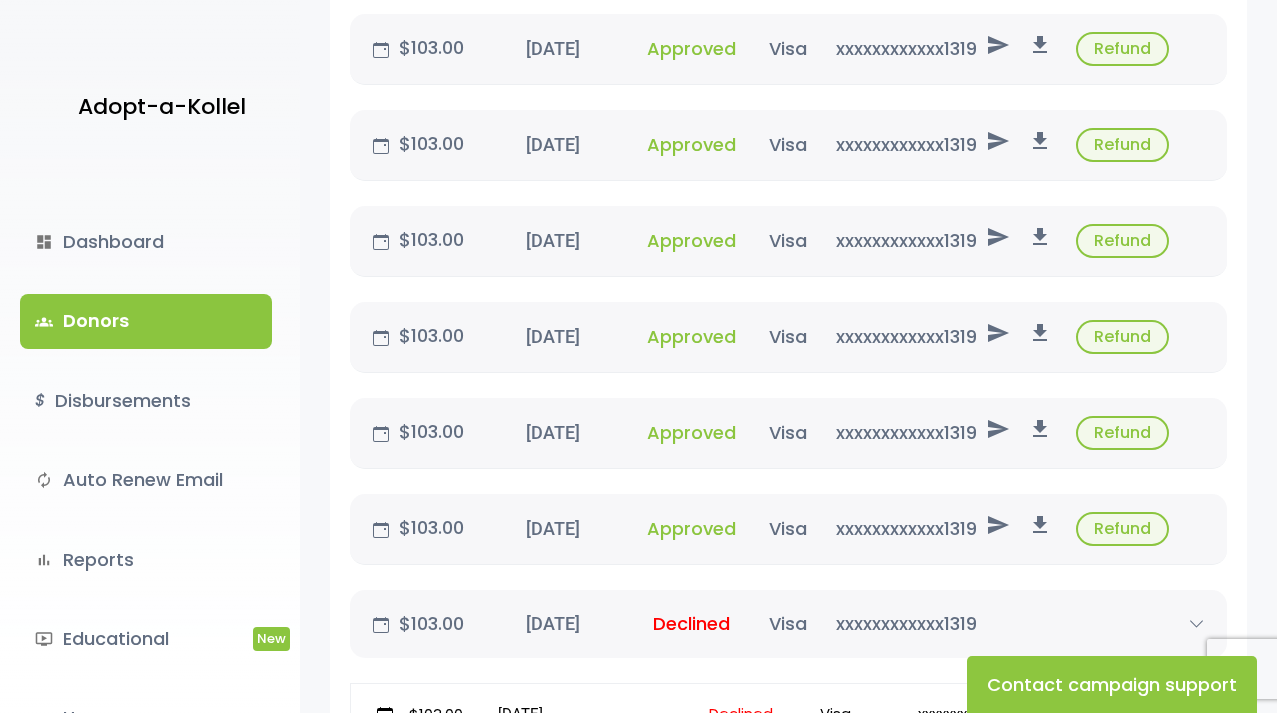 scroll, scrollTop: 800, scrollLeft: 0, axis: vertical 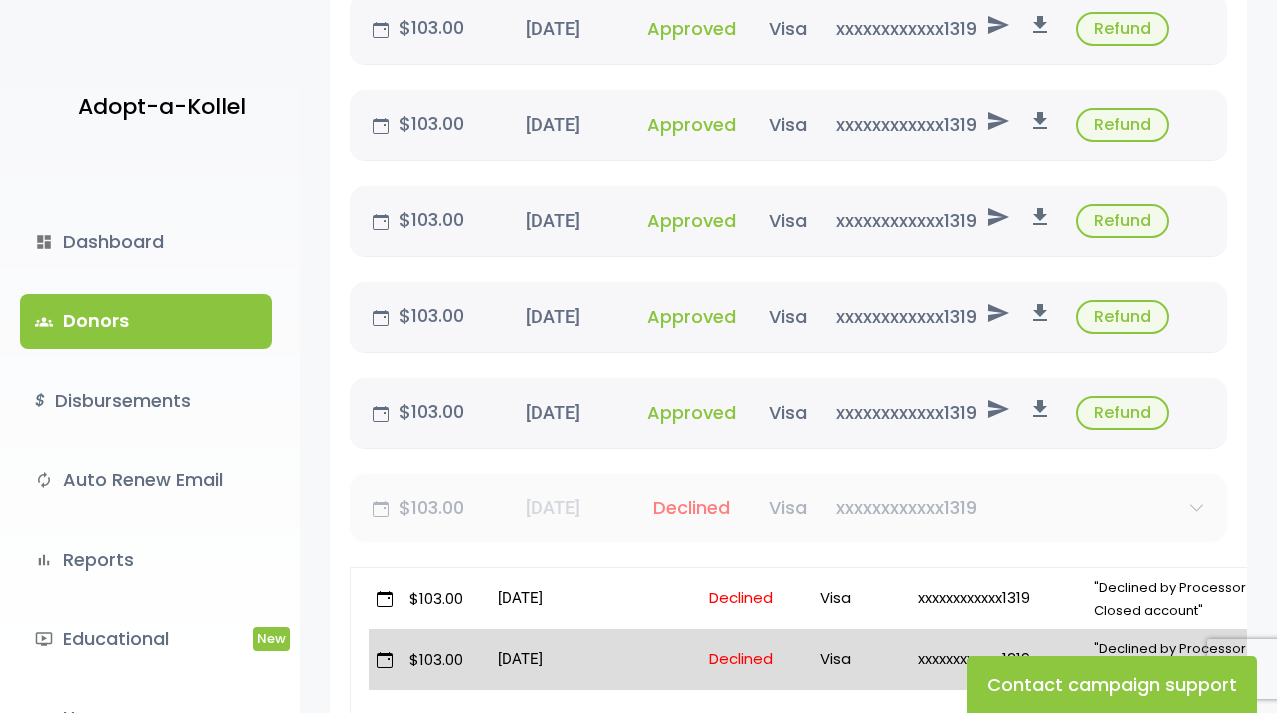 drag, startPoint x: 563, startPoint y: 522, endPoint x: 726, endPoint y: 524, distance: 163.01227 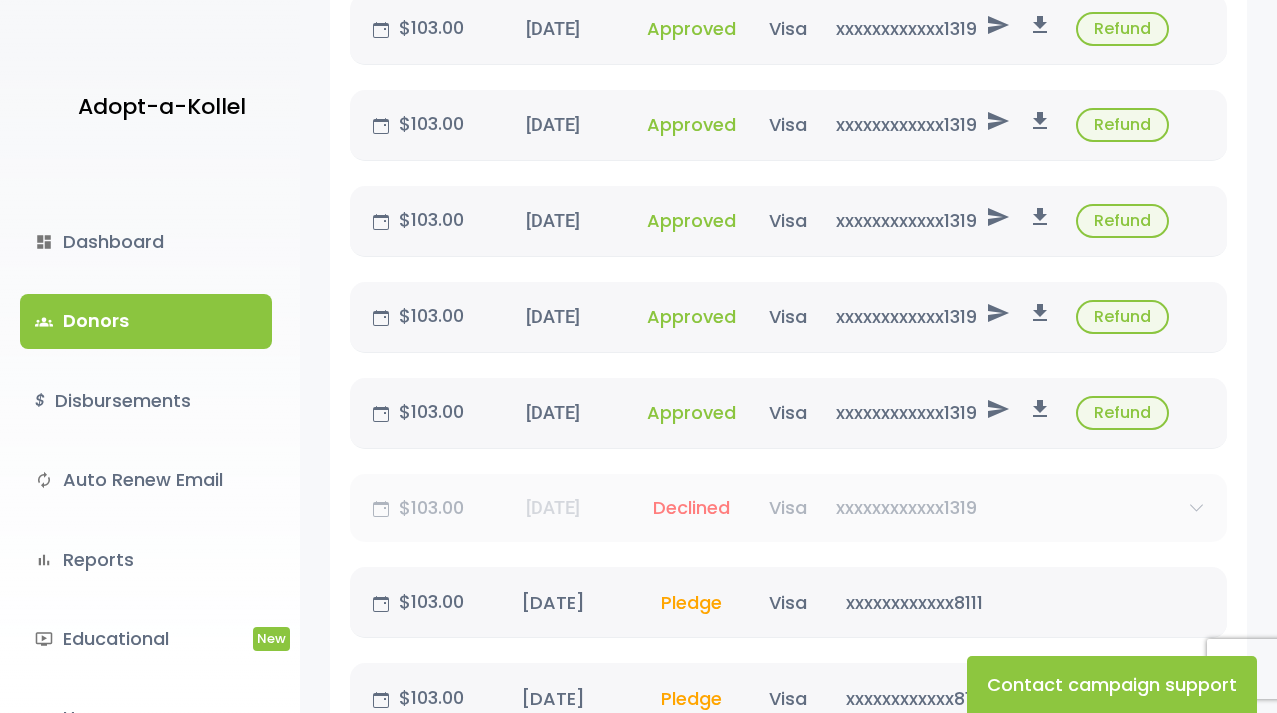 click on "Visa" at bounding box center [788, 507] 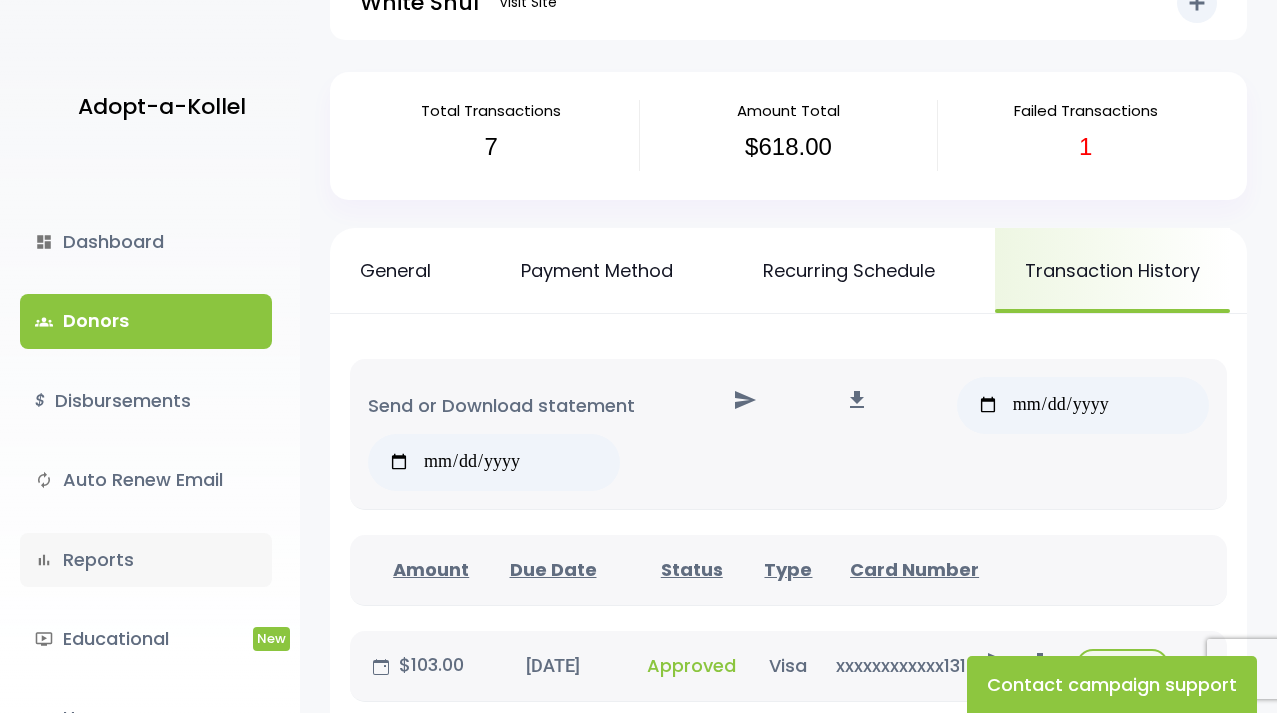 scroll, scrollTop: 0, scrollLeft: 0, axis: both 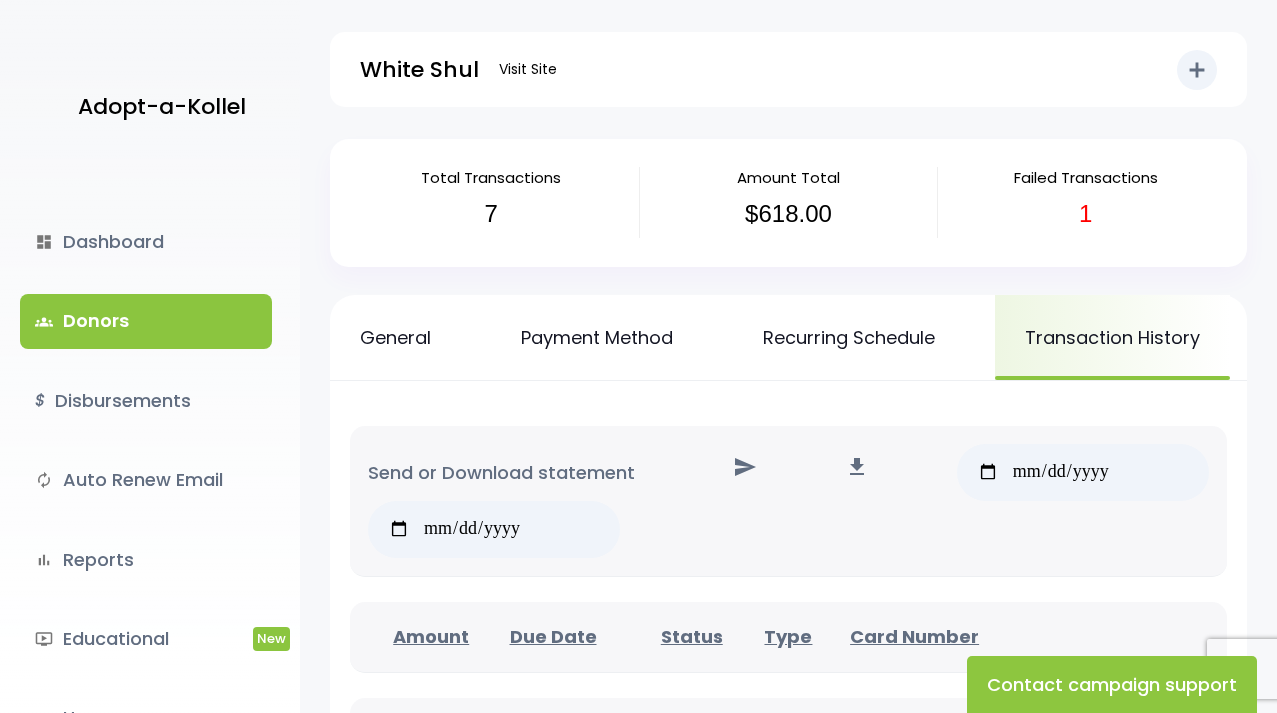 click on "groups Donors" at bounding box center (146, 321) 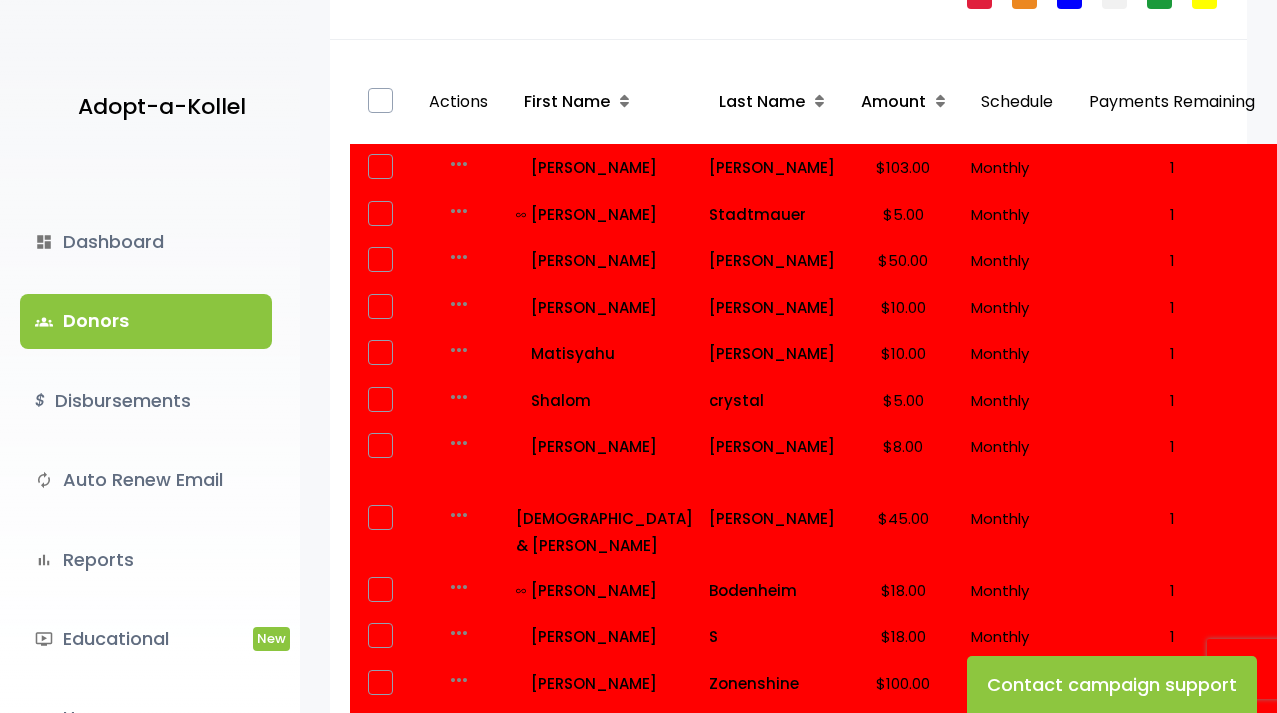 scroll, scrollTop: 300, scrollLeft: 0, axis: vertical 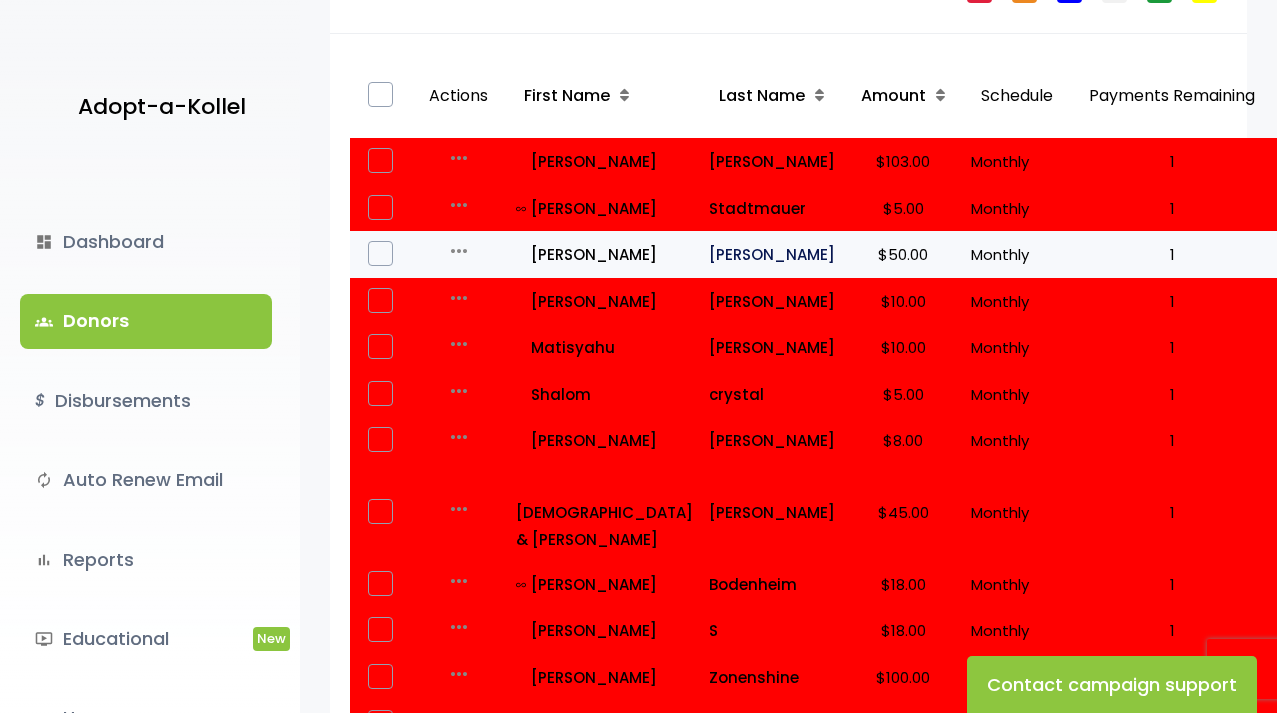 click on "Tomaszewski" at bounding box center (772, 254) 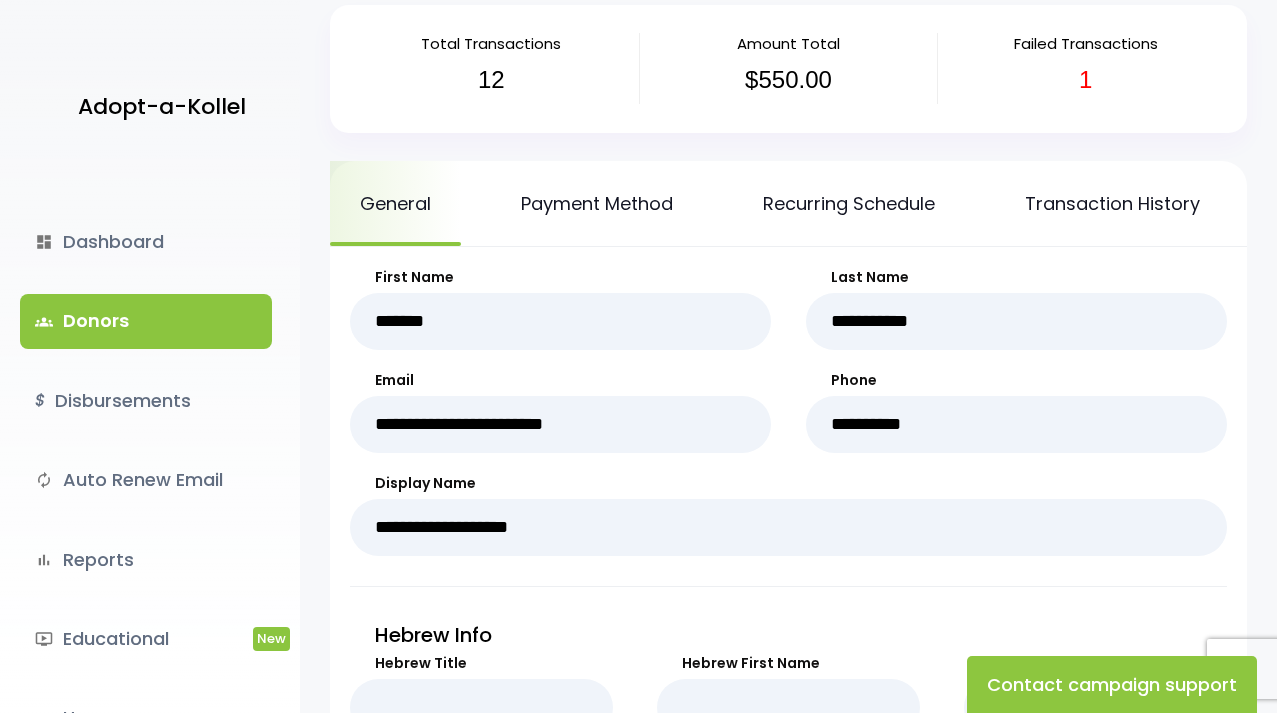 scroll, scrollTop: 100, scrollLeft: 0, axis: vertical 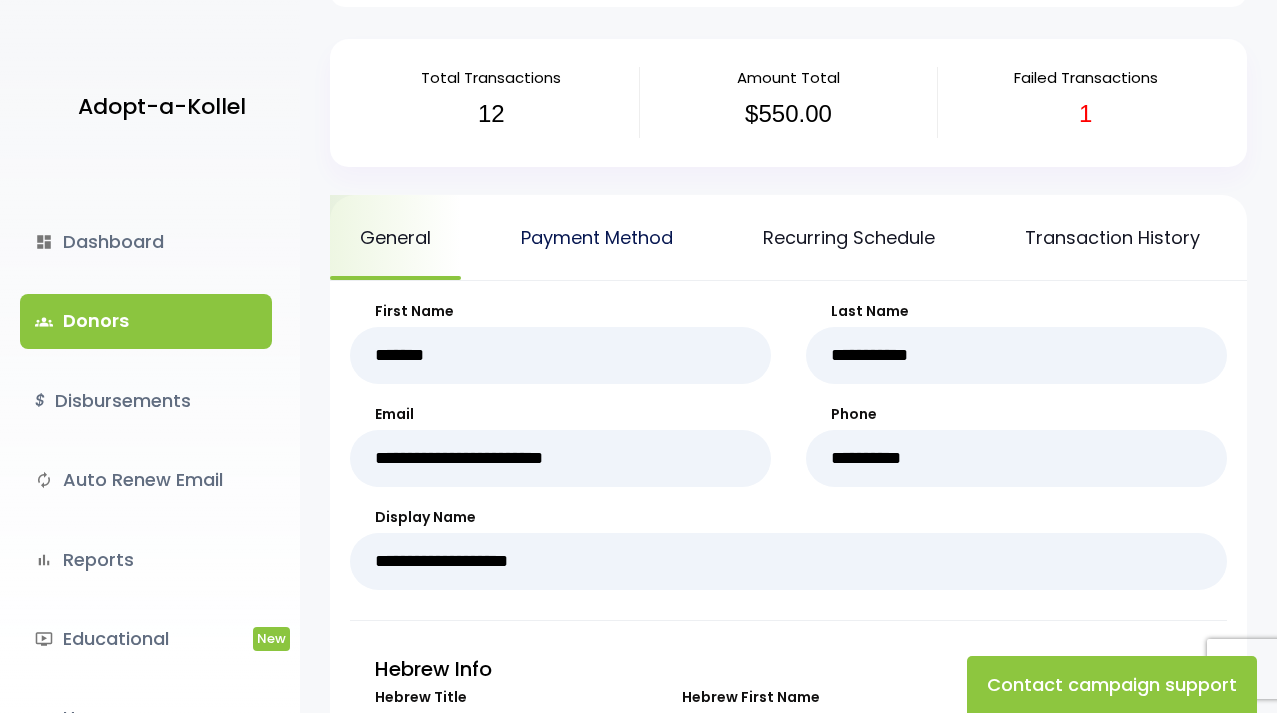 click on "Payment Method" at bounding box center [597, 237] 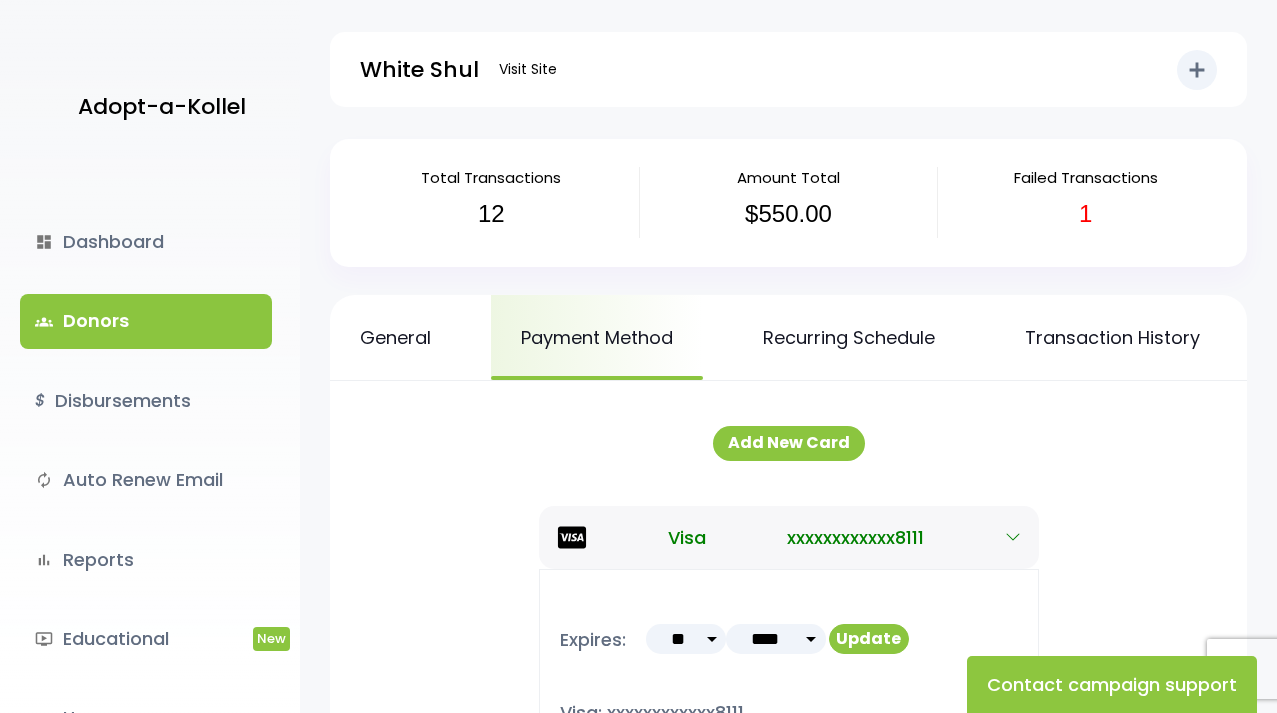 scroll, scrollTop: 0, scrollLeft: 0, axis: both 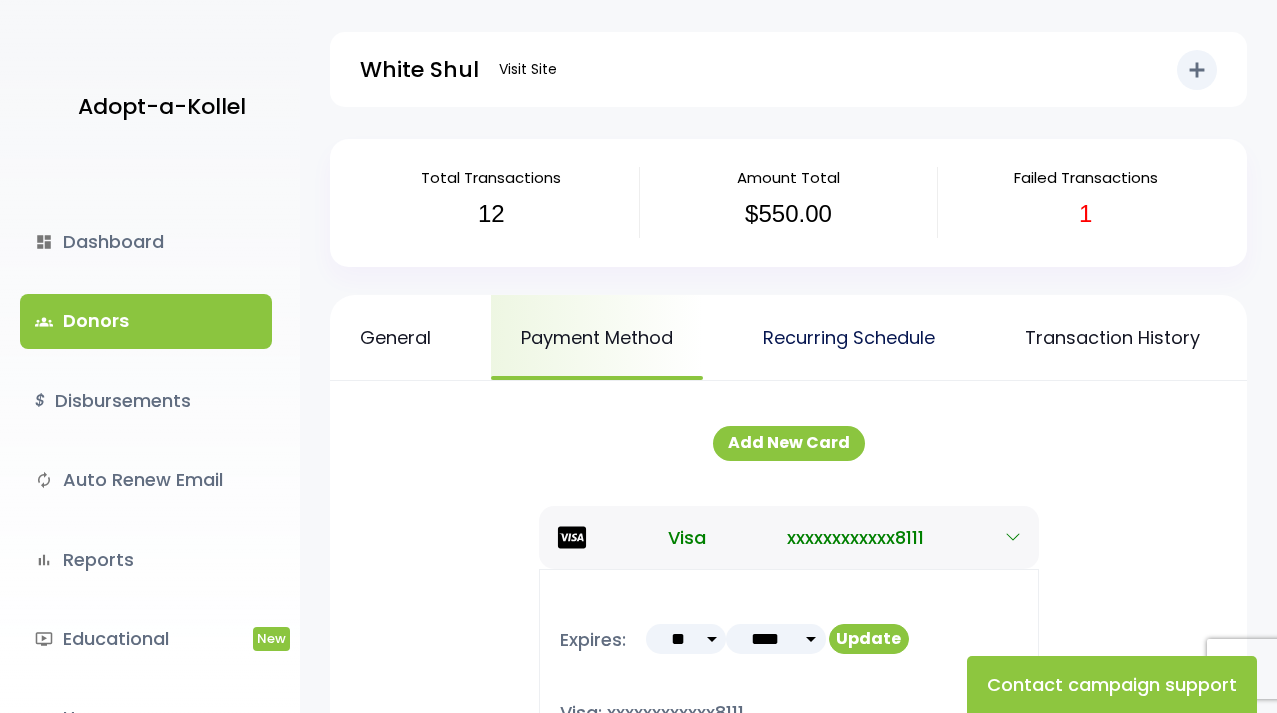 click on "Recurring Schedule" at bounding box center [849, 337] 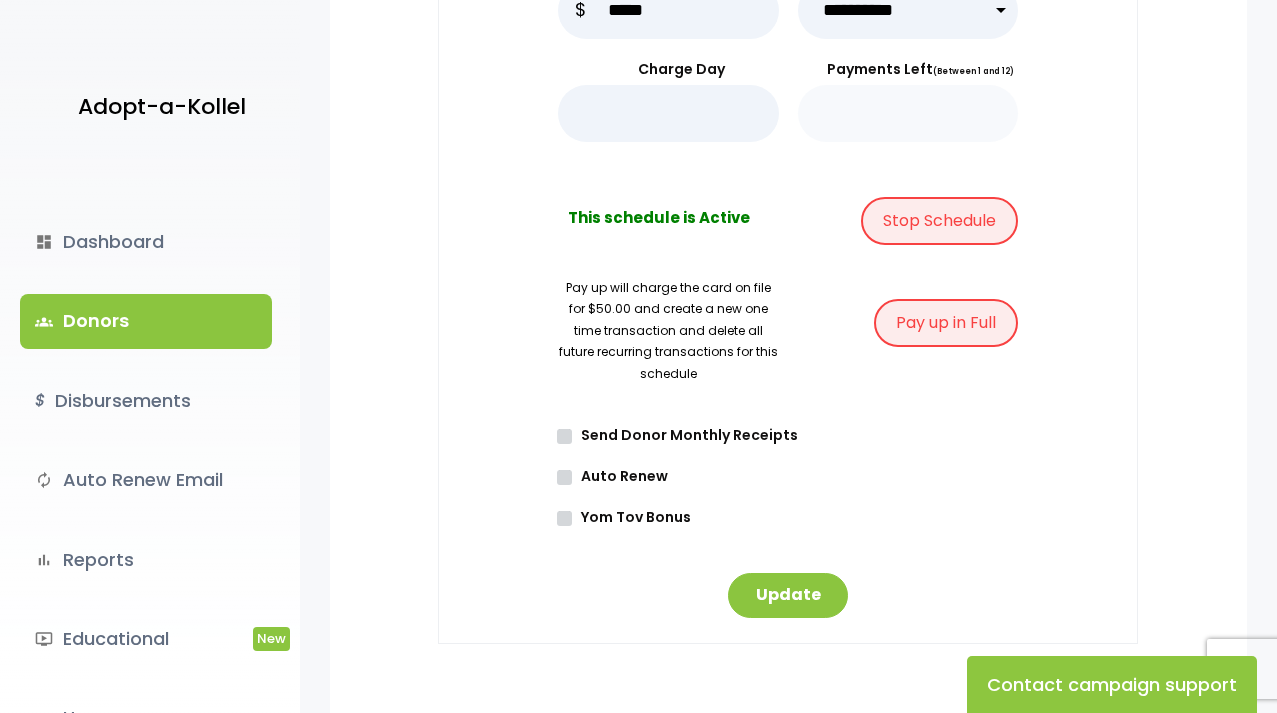 scroll, scrollTop: 600, scrollLeft: 0, axis: vertical 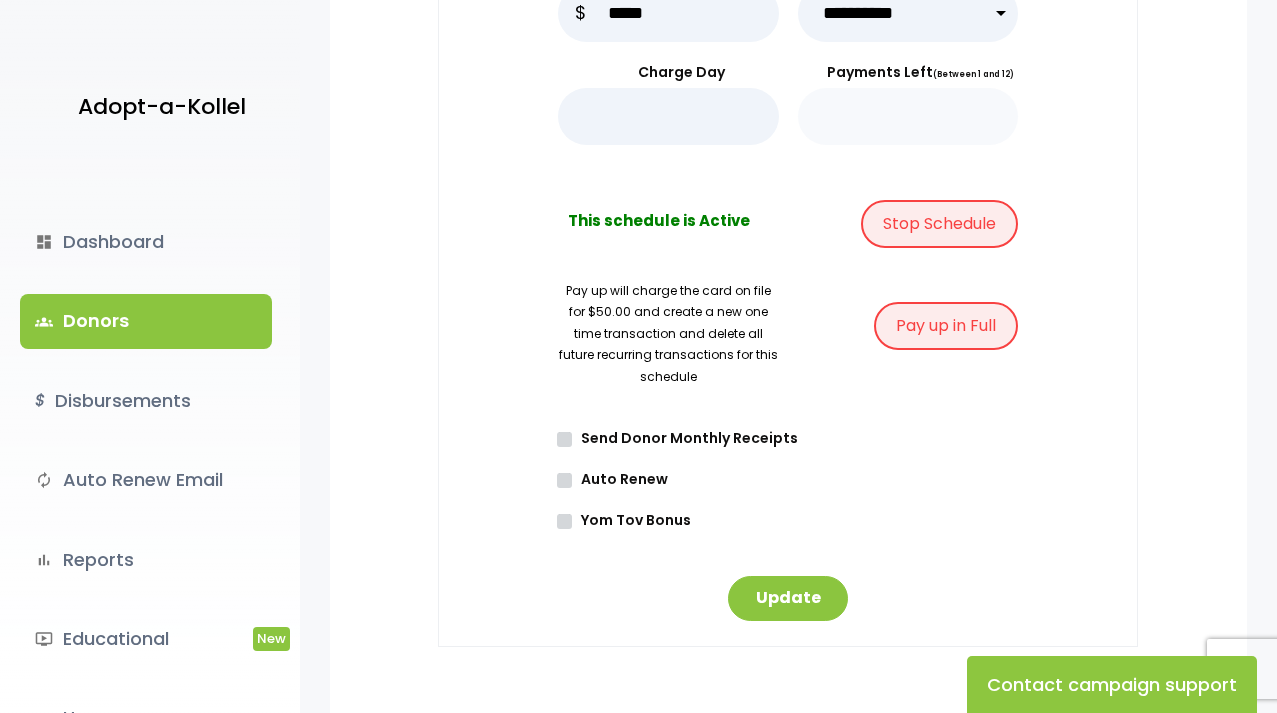 click on "**********" at bounding box center (908, 13) 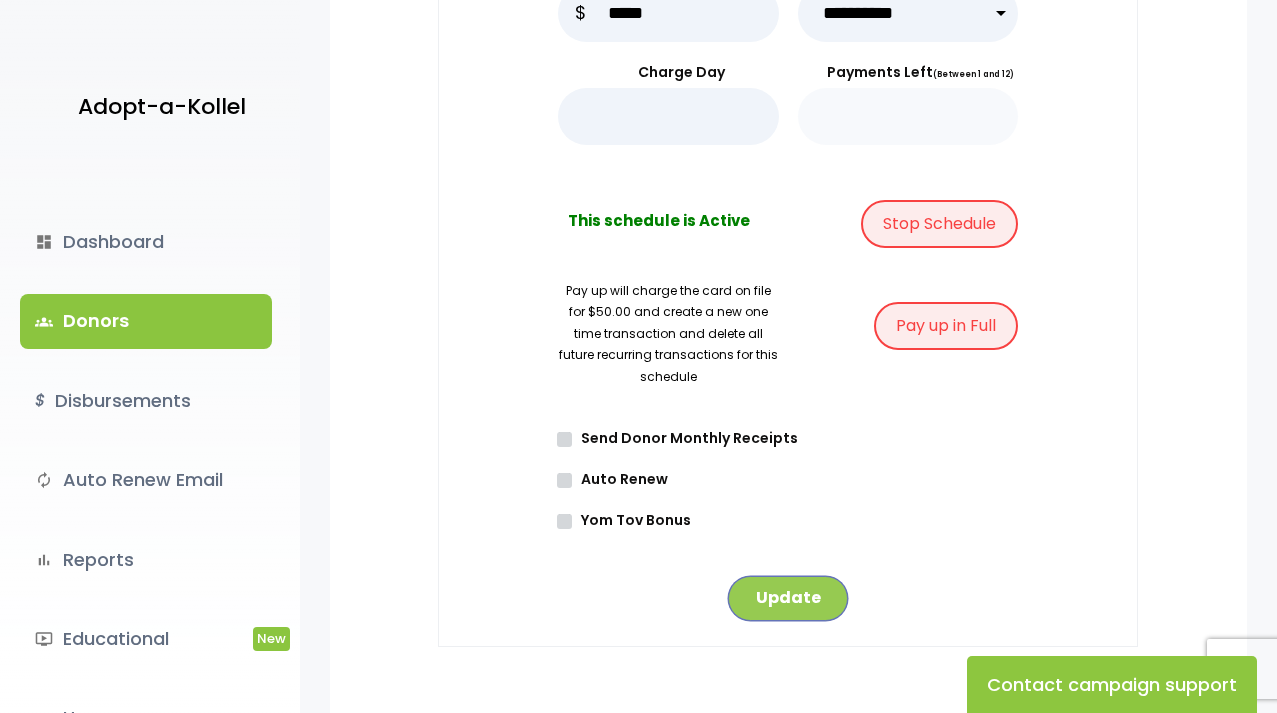 click on "Update" at bounding box center (788, 598) 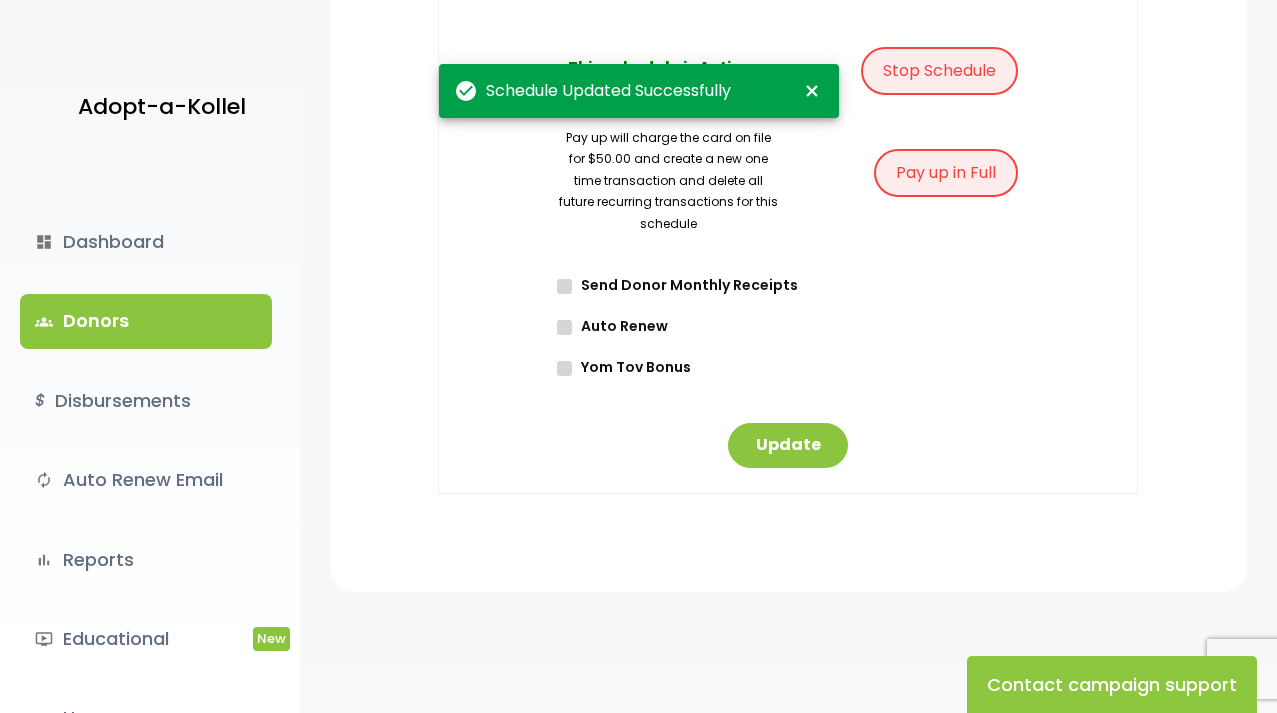 scroll, scrollTop: 800, scrollLeft: 0, axis: vertical 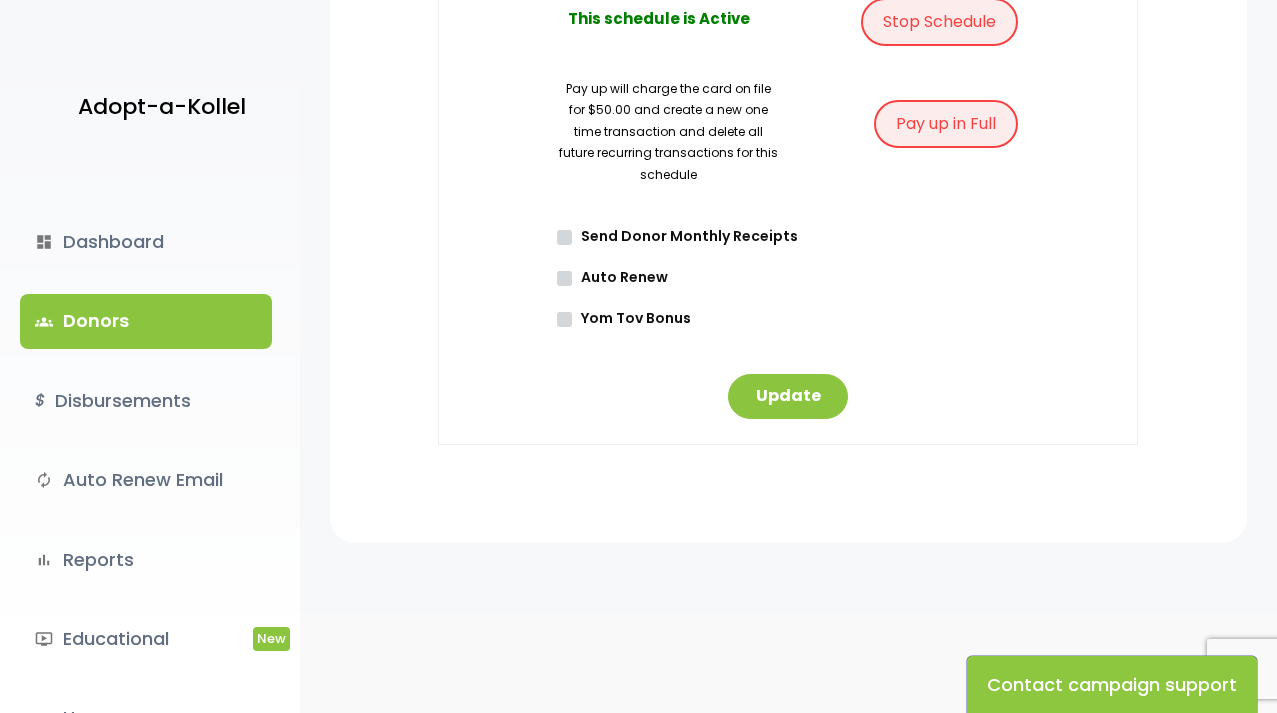 click on "Contact campaign support" at bounding box center (1112, 684) 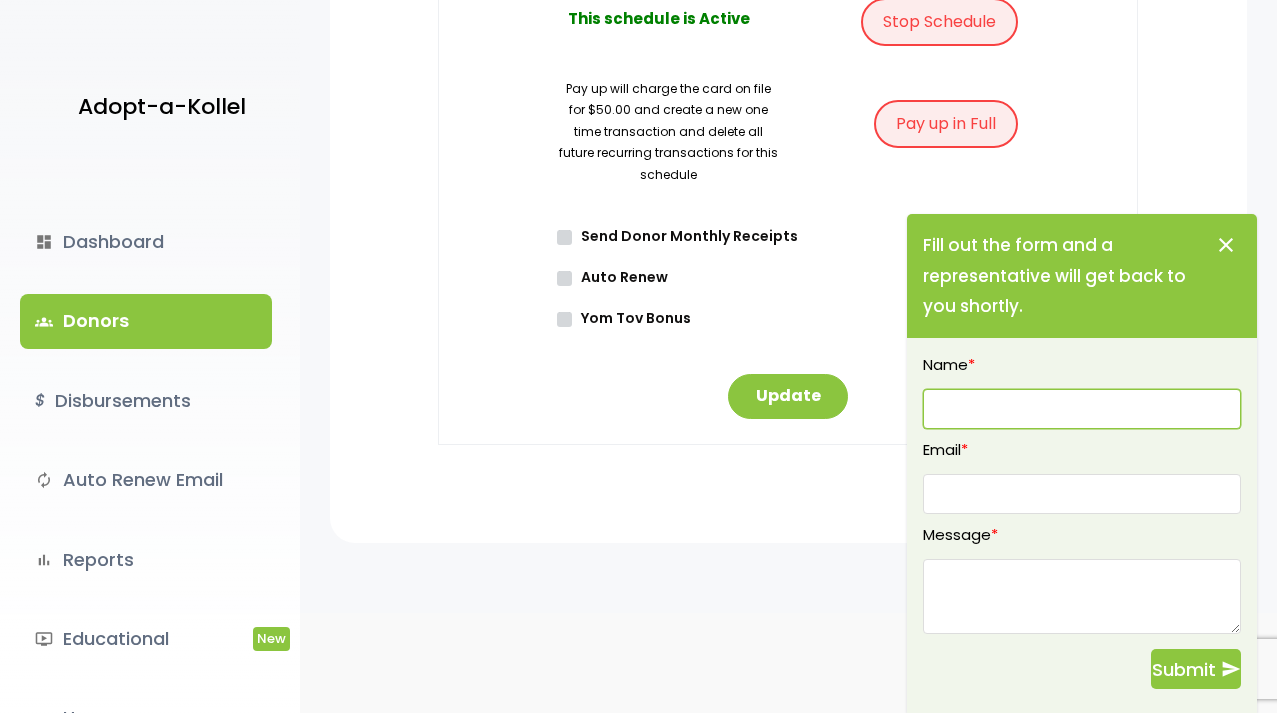 click at bounding box center [1082, 409] 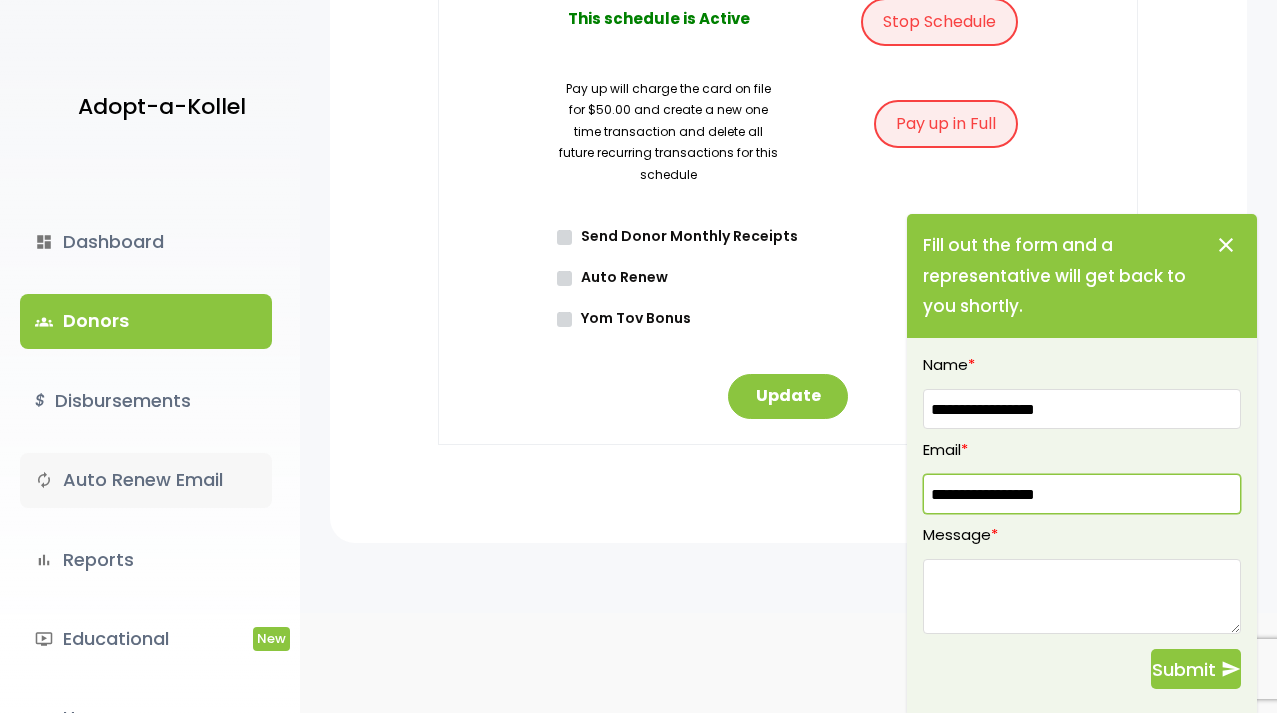 drag, startPoint x: 1141, startPoint y: 481, endPoint x: 120, endPoint y: 481, distance: 1021 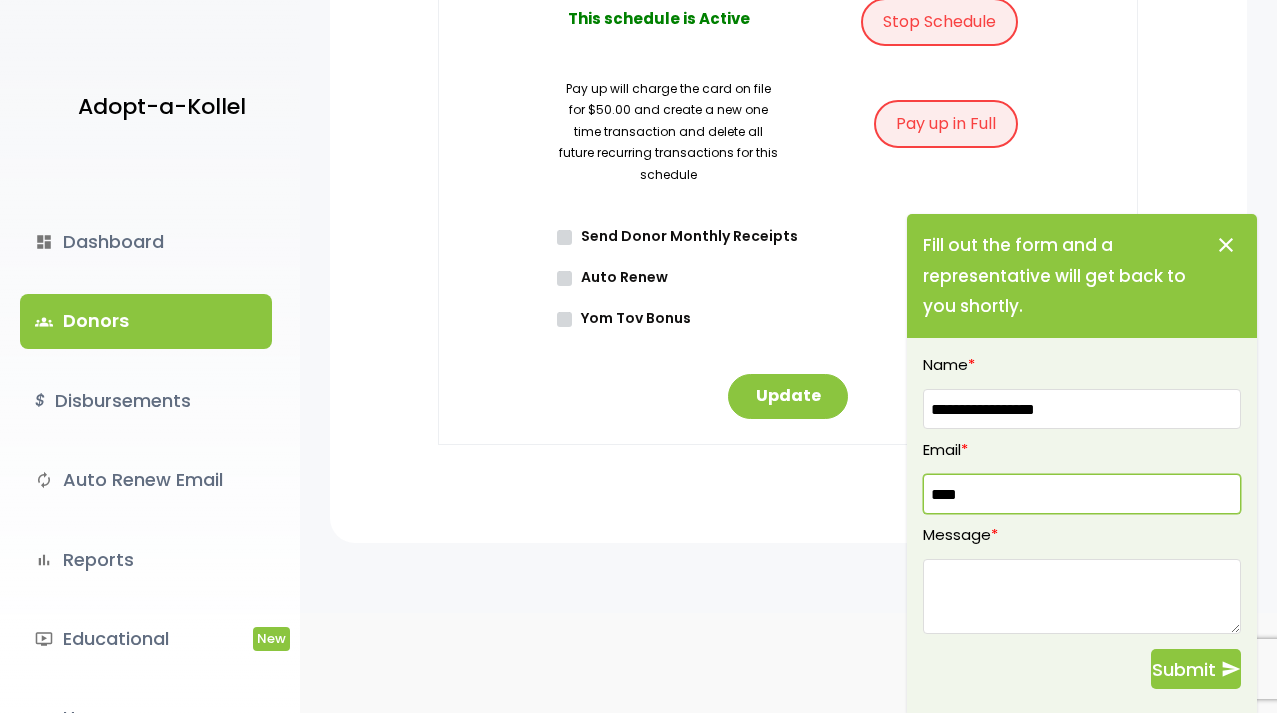 type on "**********" 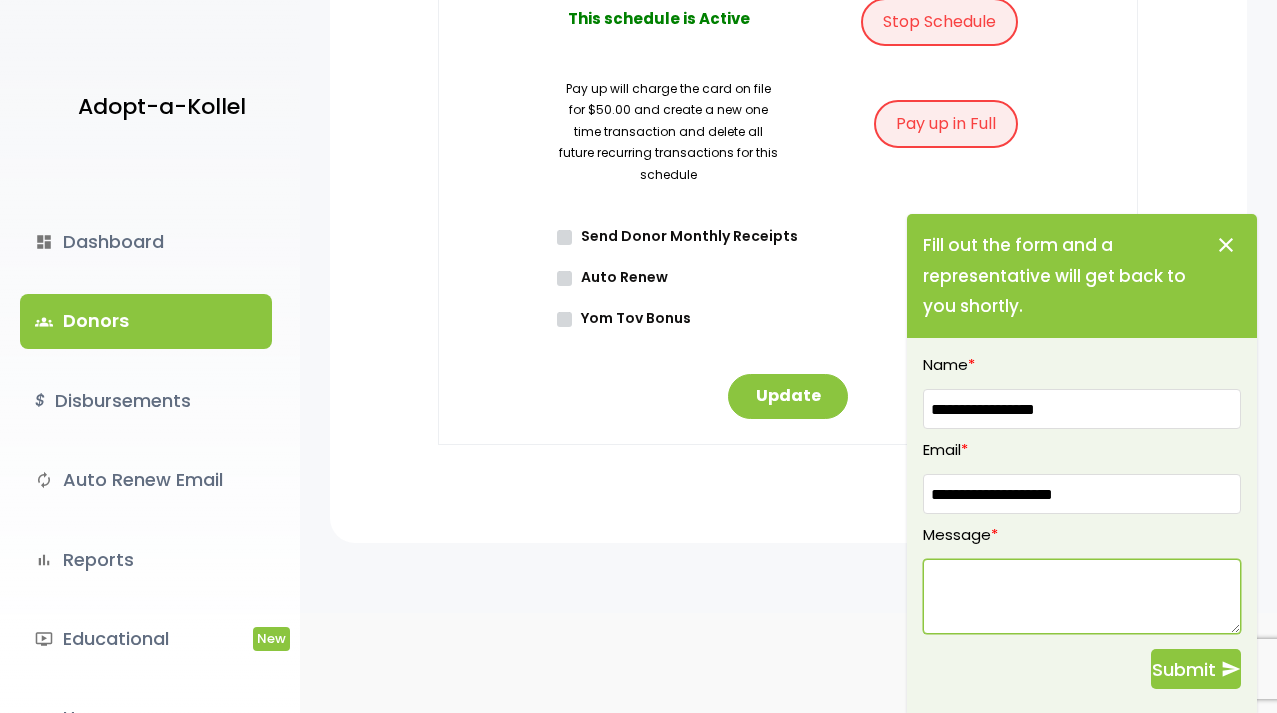 click at bounding box center [1082, 596] 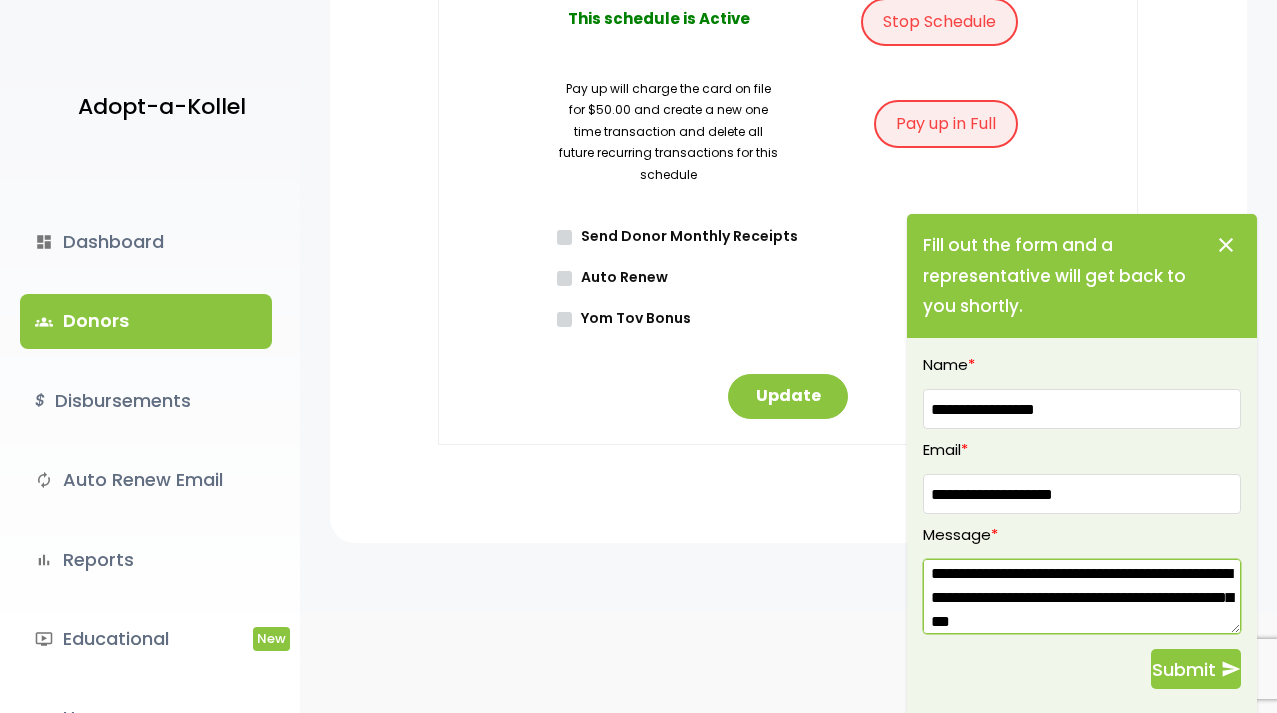 scroll, scrollTop: 29, scrollLeft: 0, axis: vertical 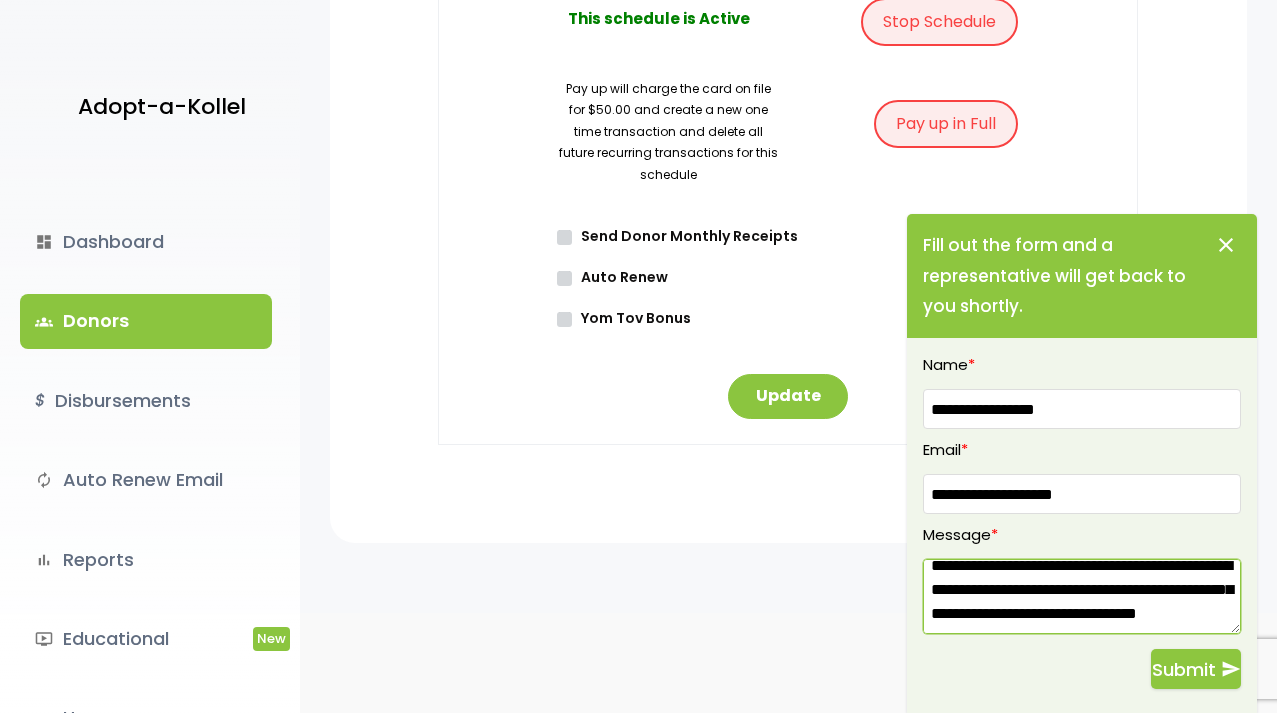 type on "**********" 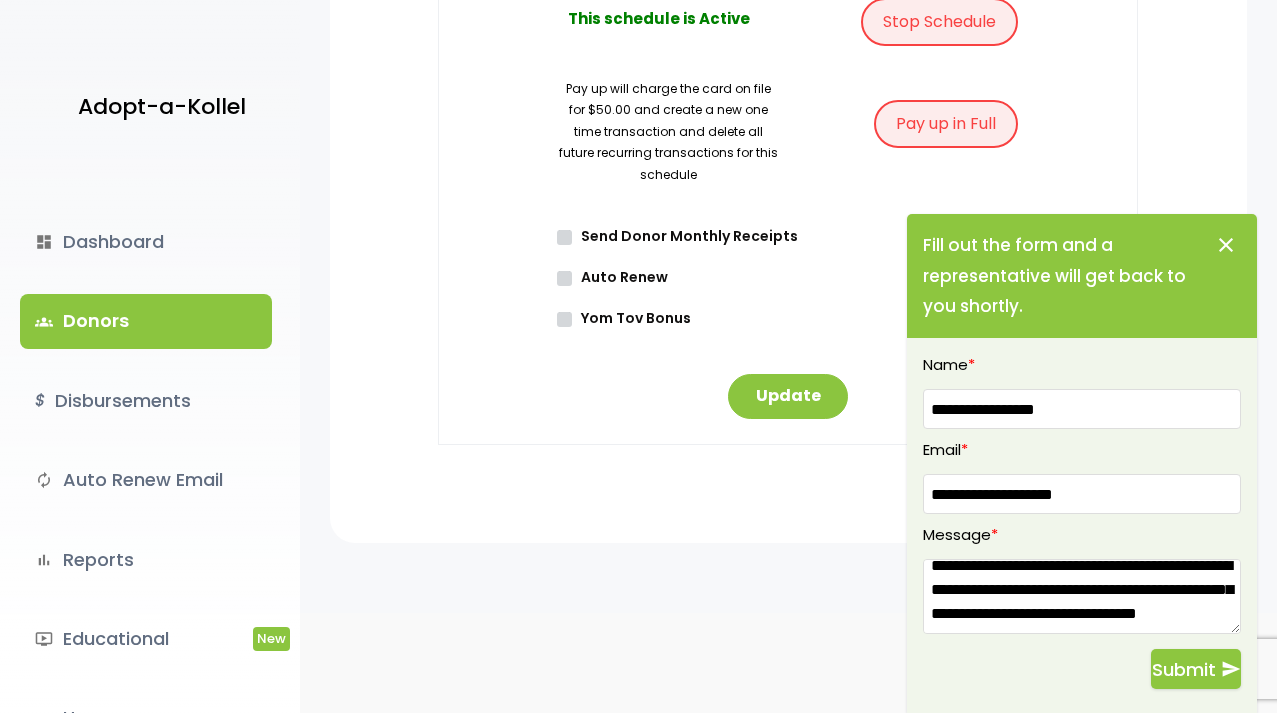click on "Submit" at bounding box center [1184, 669] 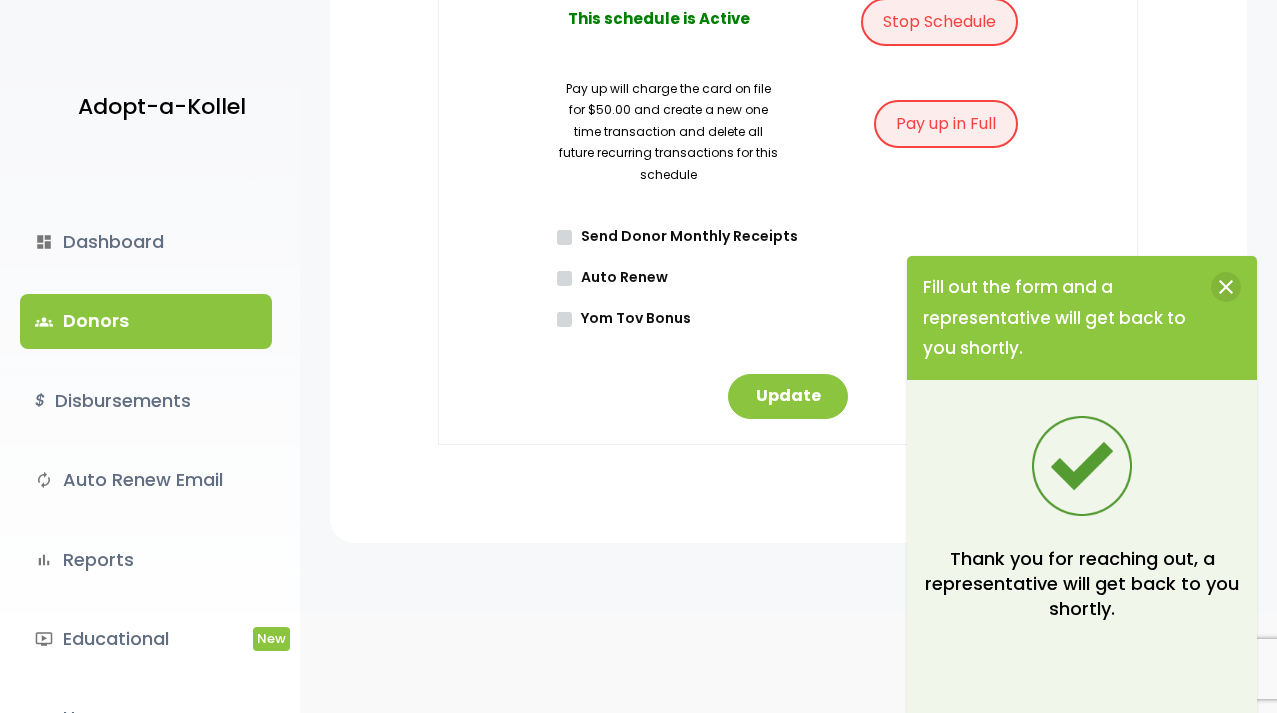 click on "close" at bounding box center (1226, 287) 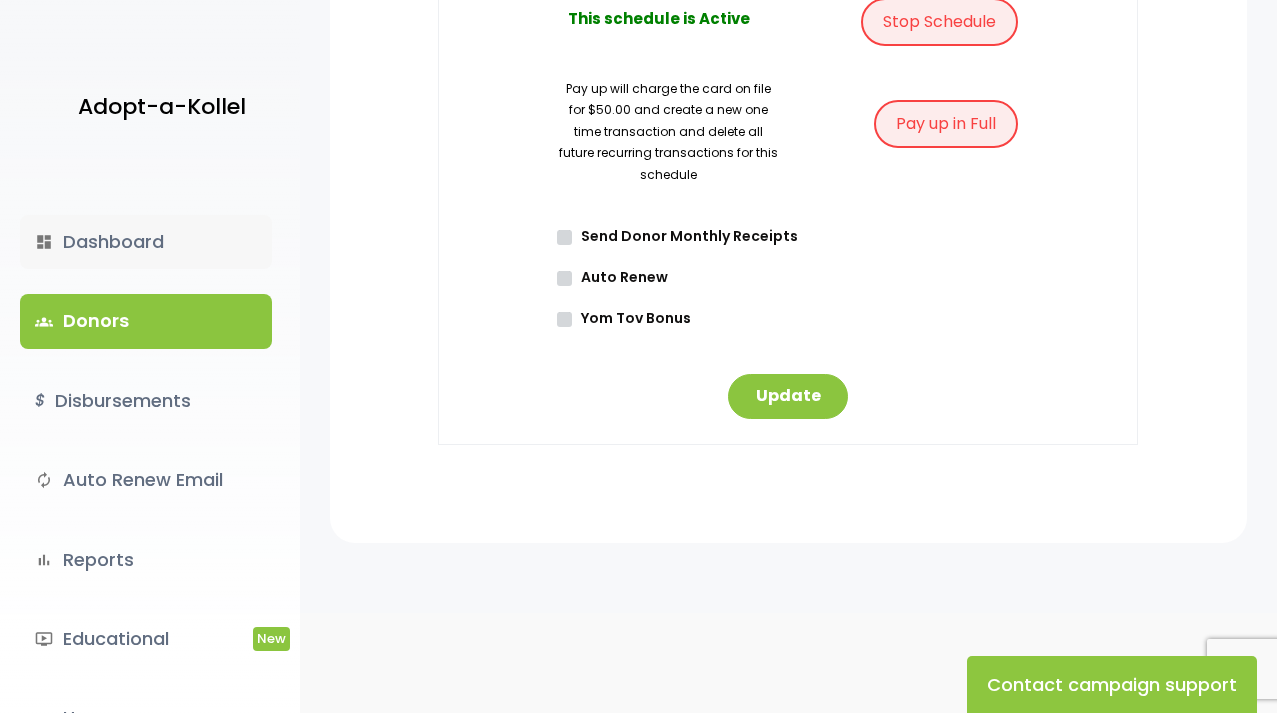 click on "dashboard Dashboard" at bounding box center (146, 242) 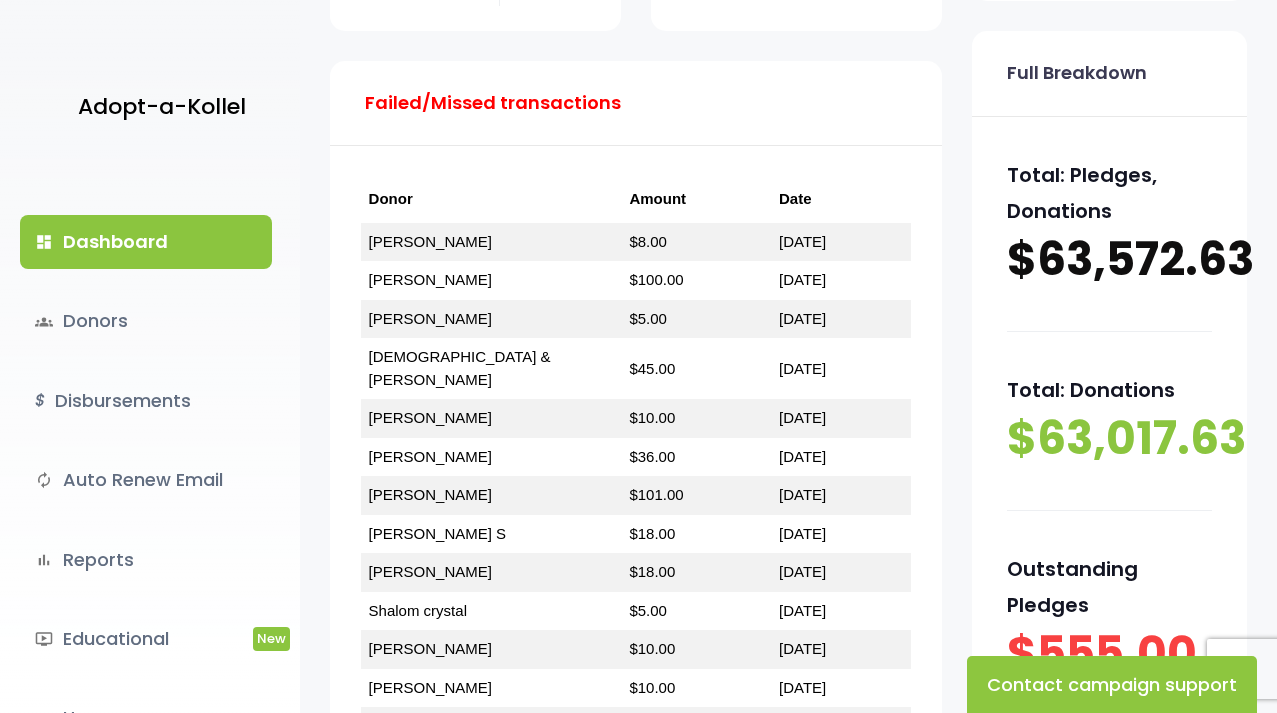 scroll, scrollTop: 400, scrollLeft: 0, axis: vertical 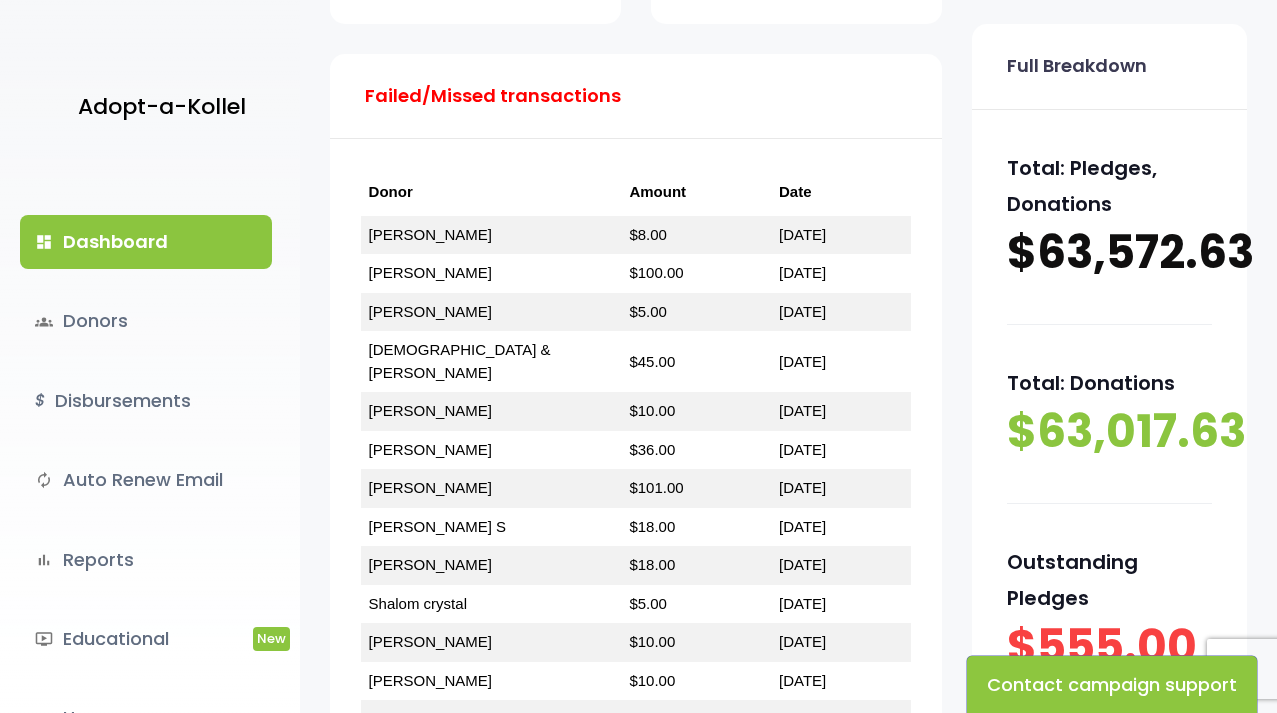 click on "Contact campaign support" at bounding box center (1112, 684) 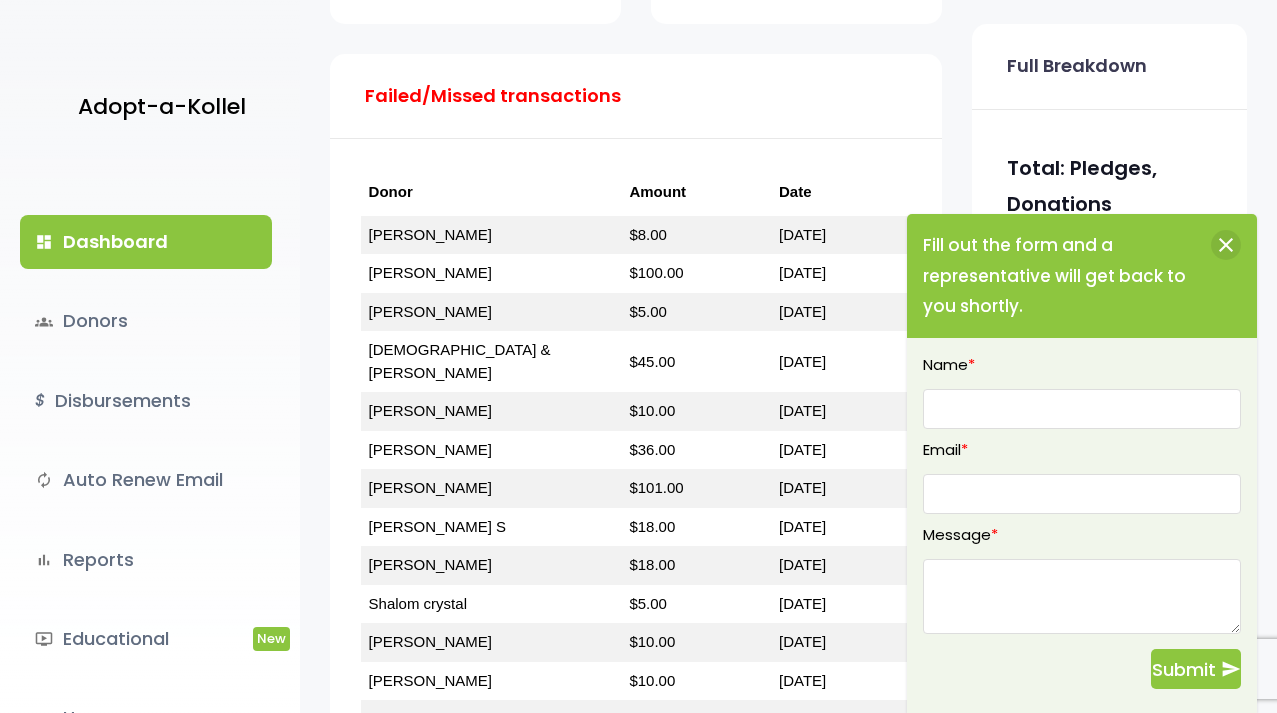 click on "close" at bounding box center [1226, 245] 